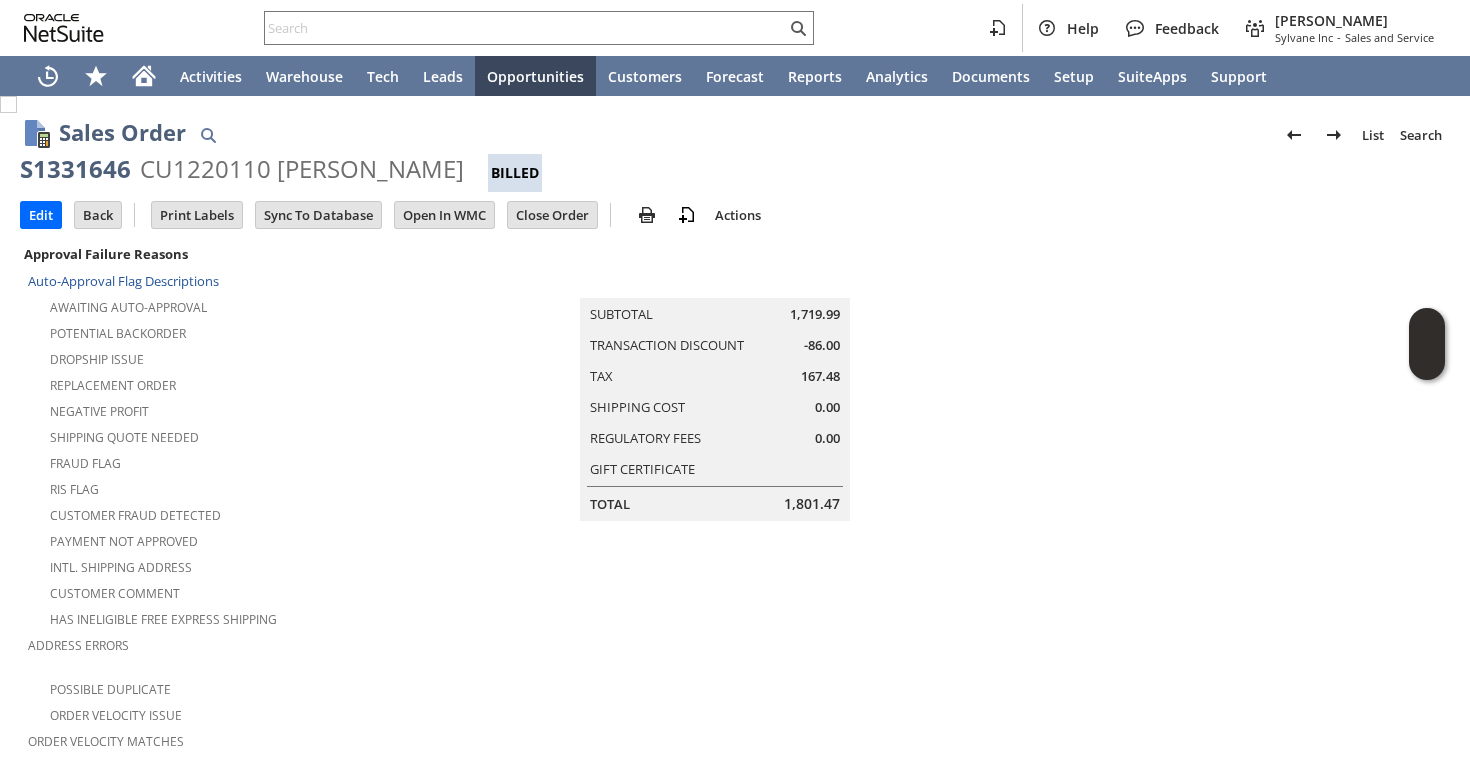scroll, scrollTop: 0, scrollLeft: 0, axis: both 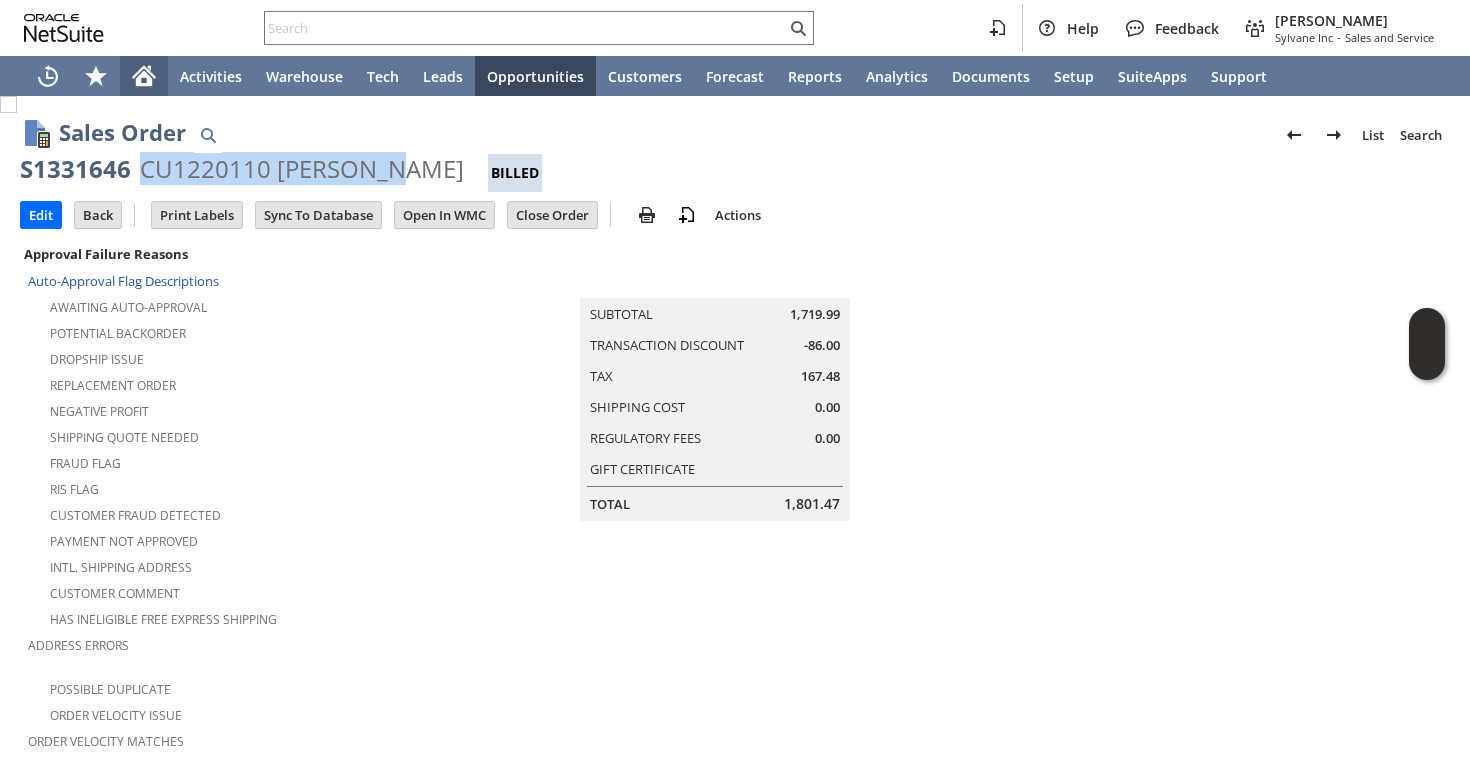 click 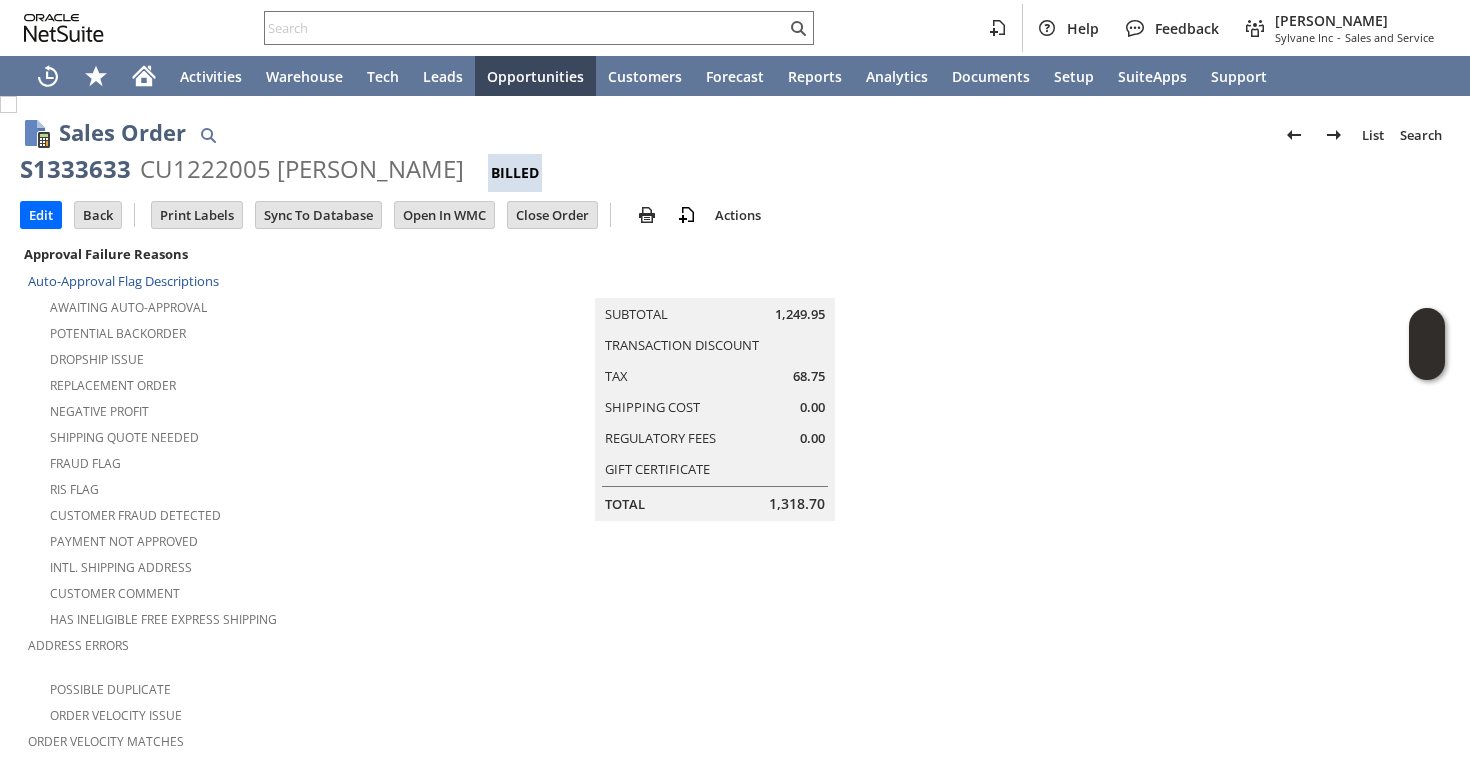 scroll, scrollTop: 0, scrollLeft: 0, axis: both 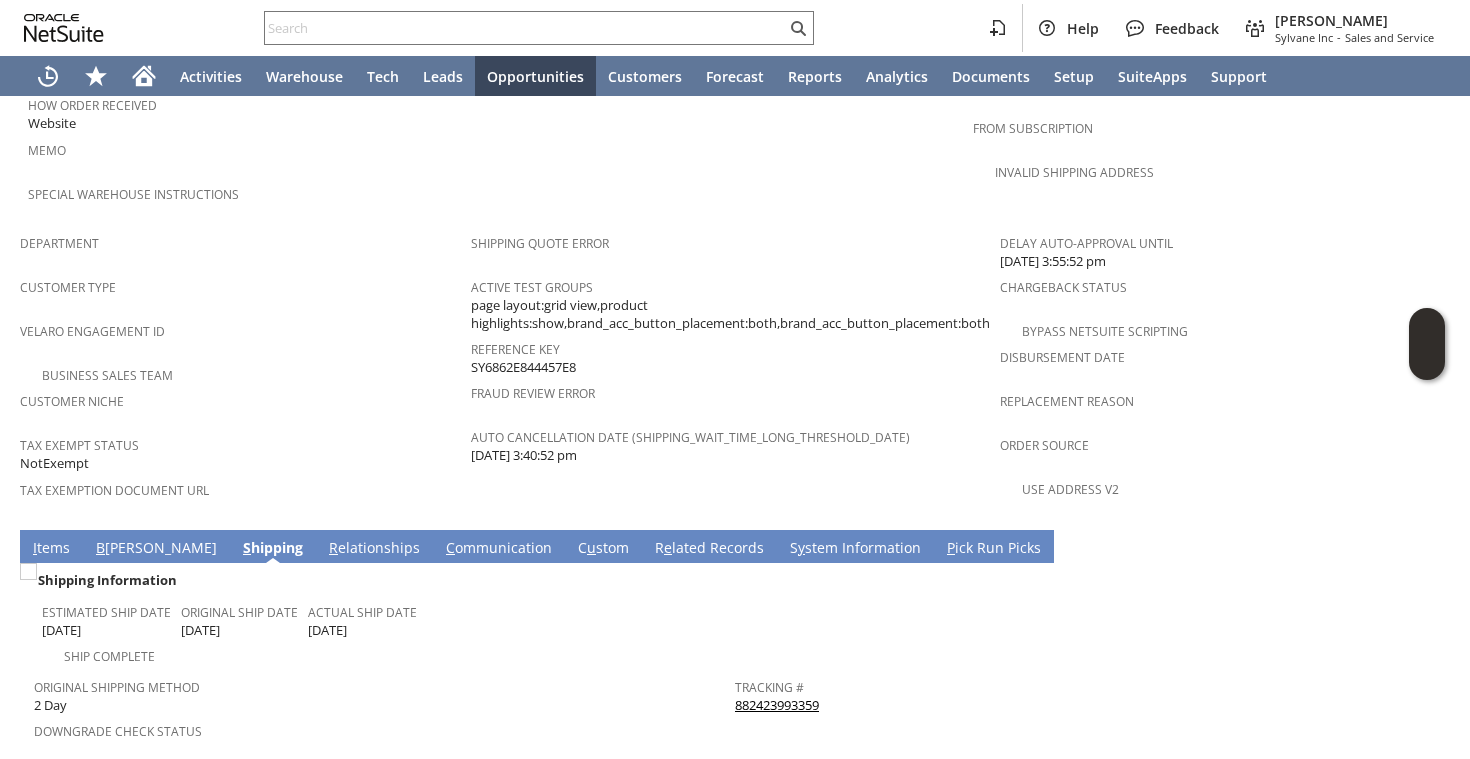 click on "Customer Type" at bounding box center (240, 294) 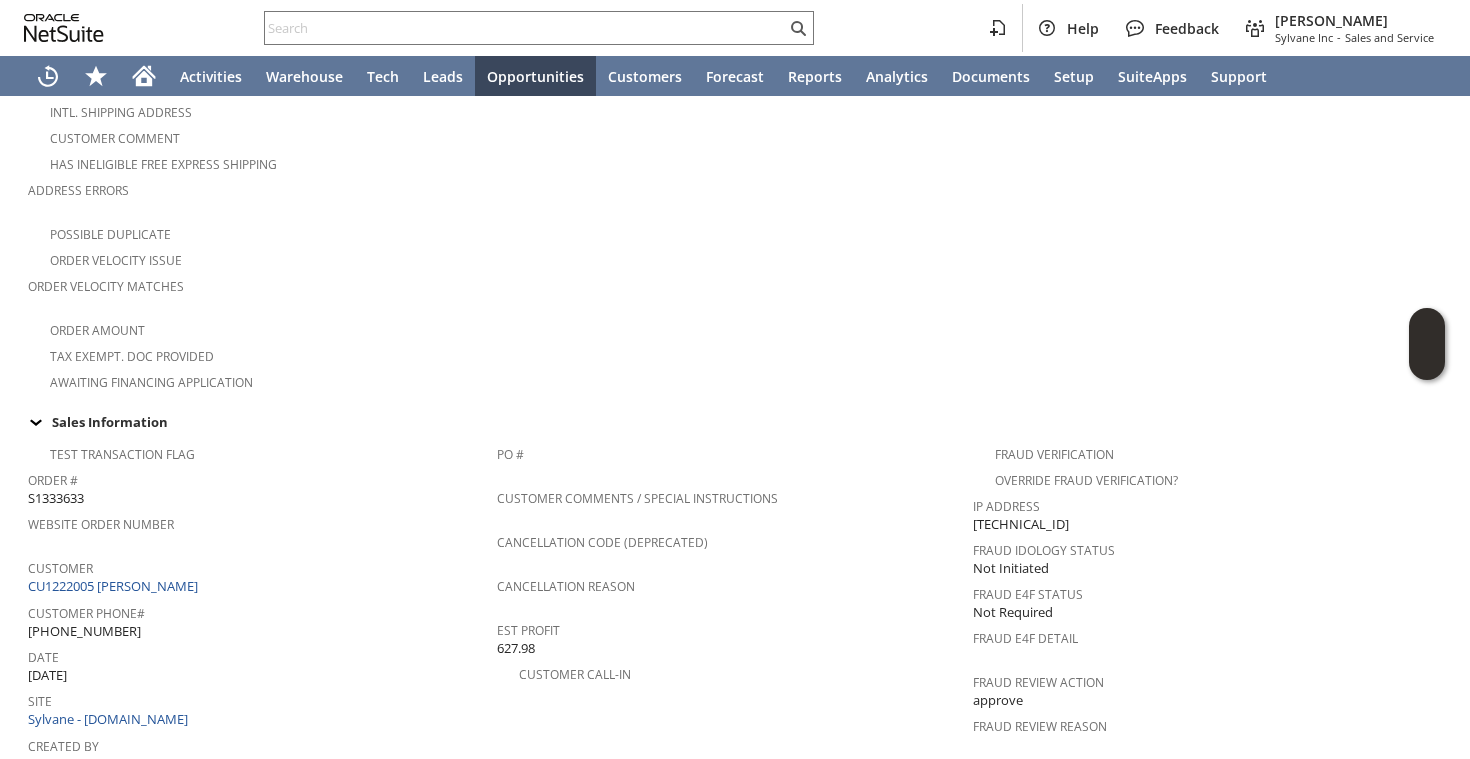 scroll, scrollTop: 1082, scrollLeft: 0, axis: vertical 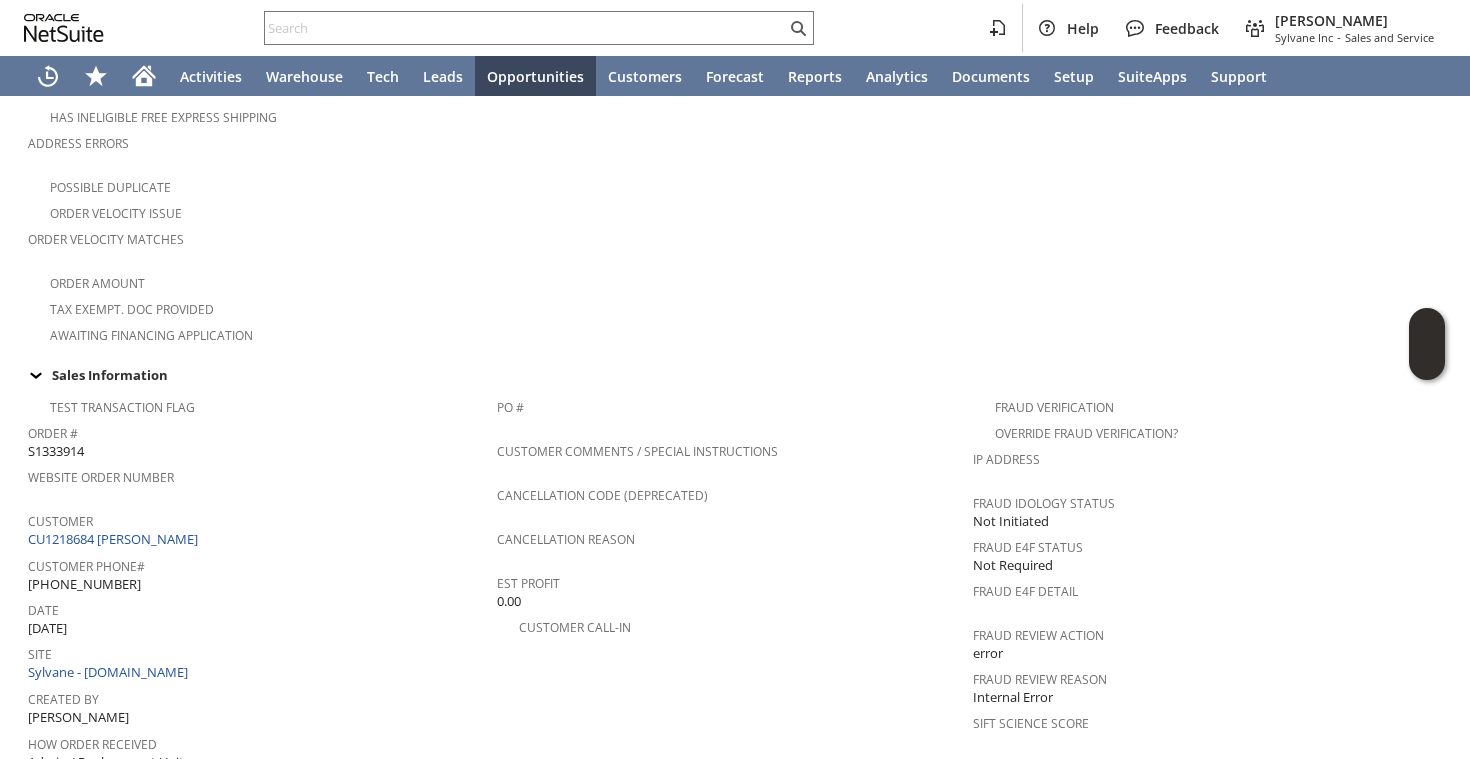 drag, startPoint x: 130, startPoint y: 564, endPoint x: 63, endPoint y: 556, distance: 67.47592 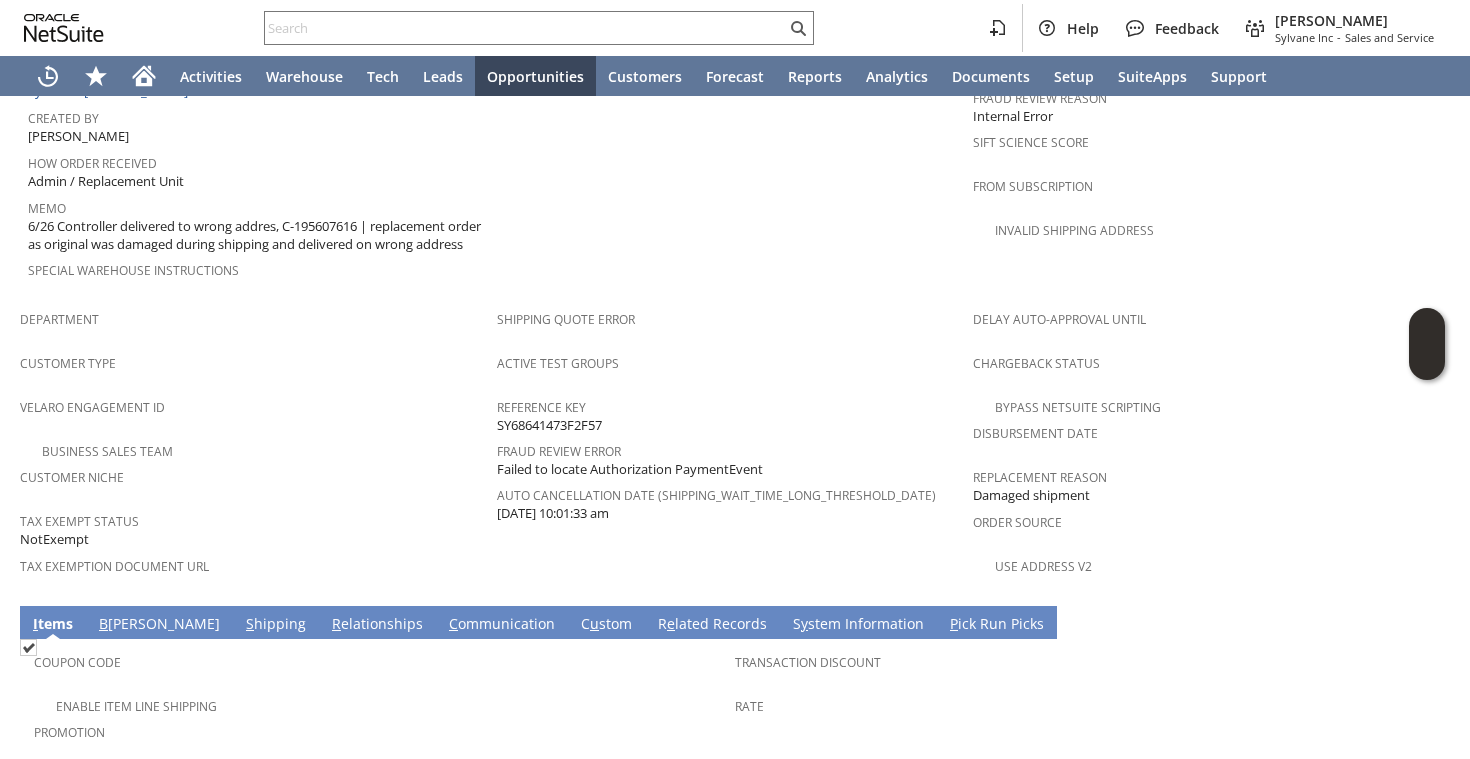 scroll, scrollTop: 1383, scrollLeft: 0, axis: vertical 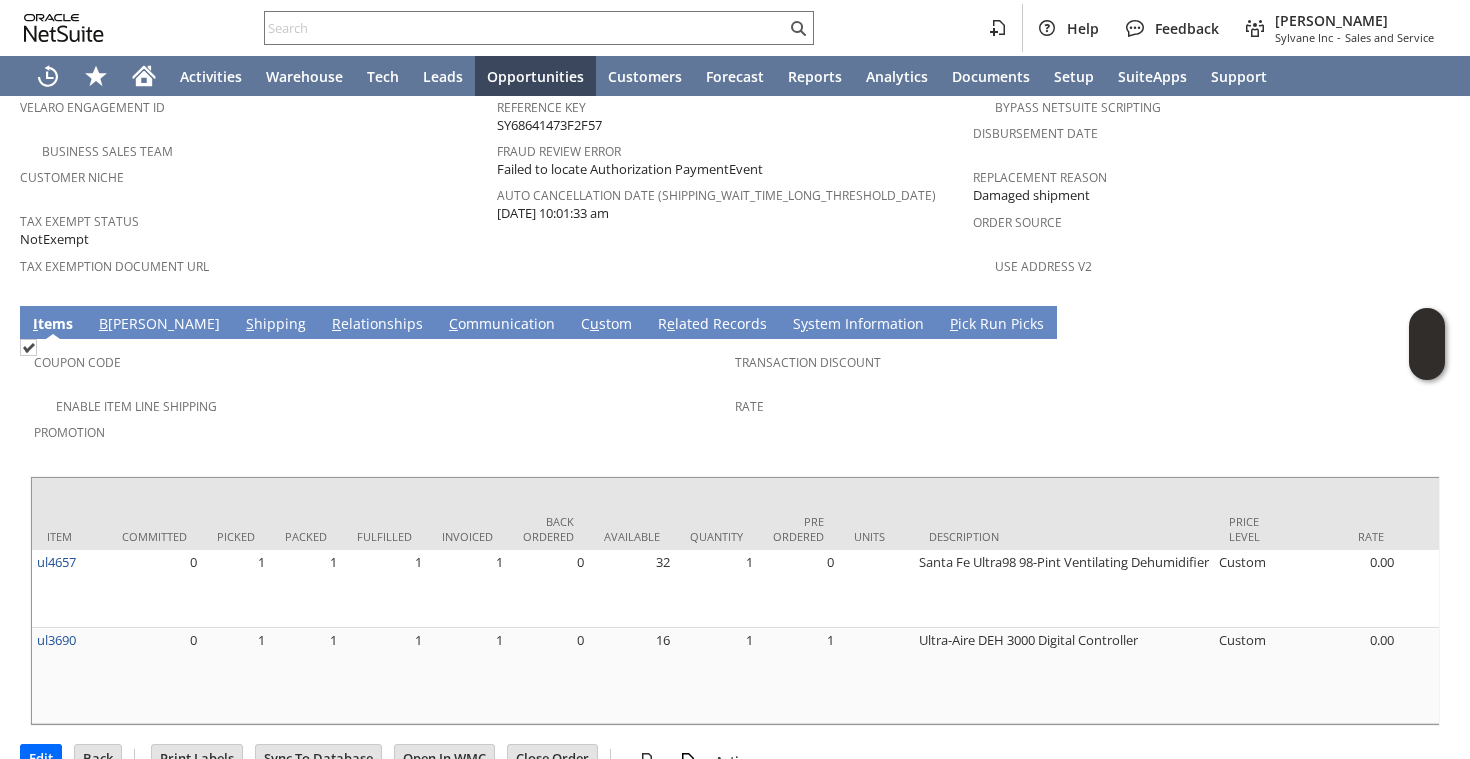 click on "S hipping" at bounding box center (276, 325) 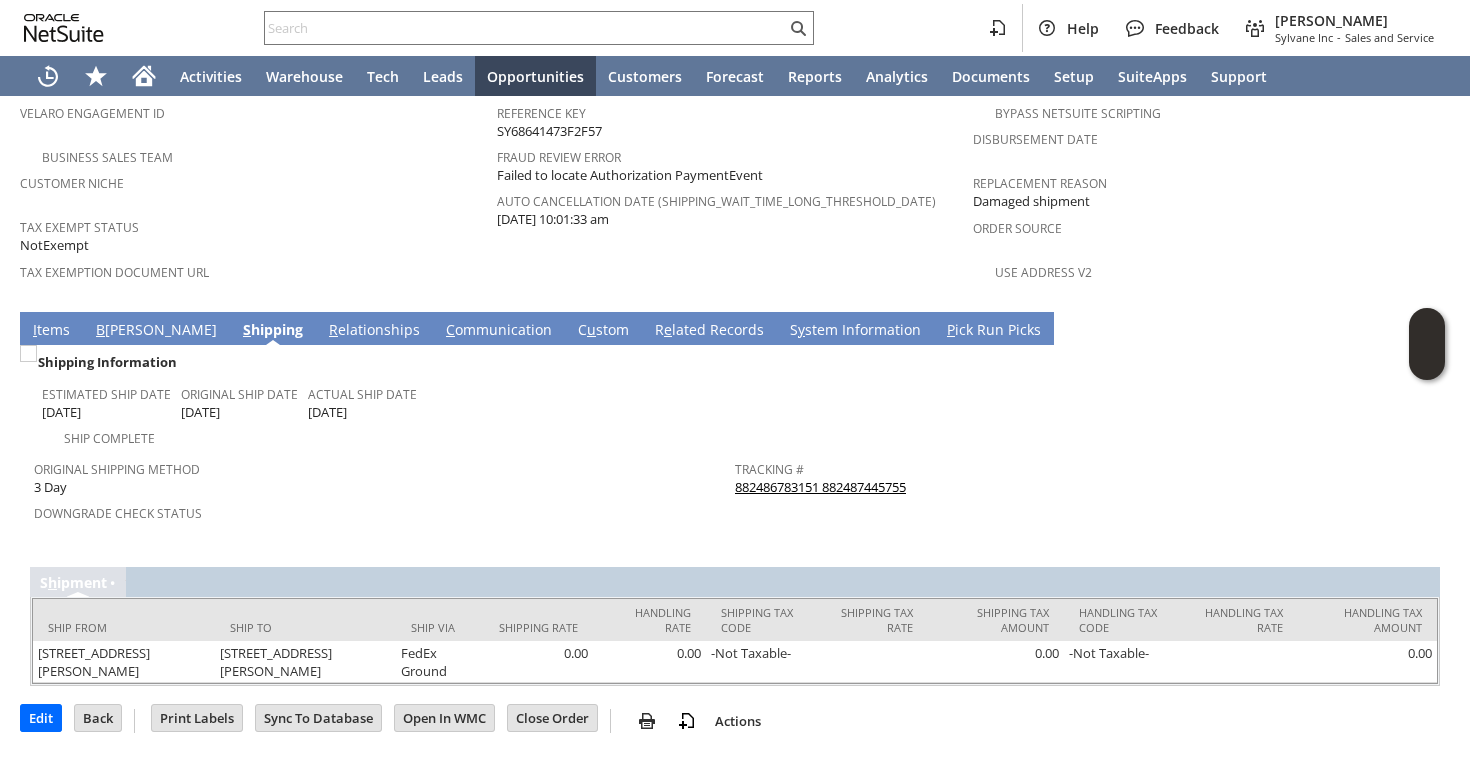 scroll, scrollTop: 1335, scrollLeft: 0, axis: vertical 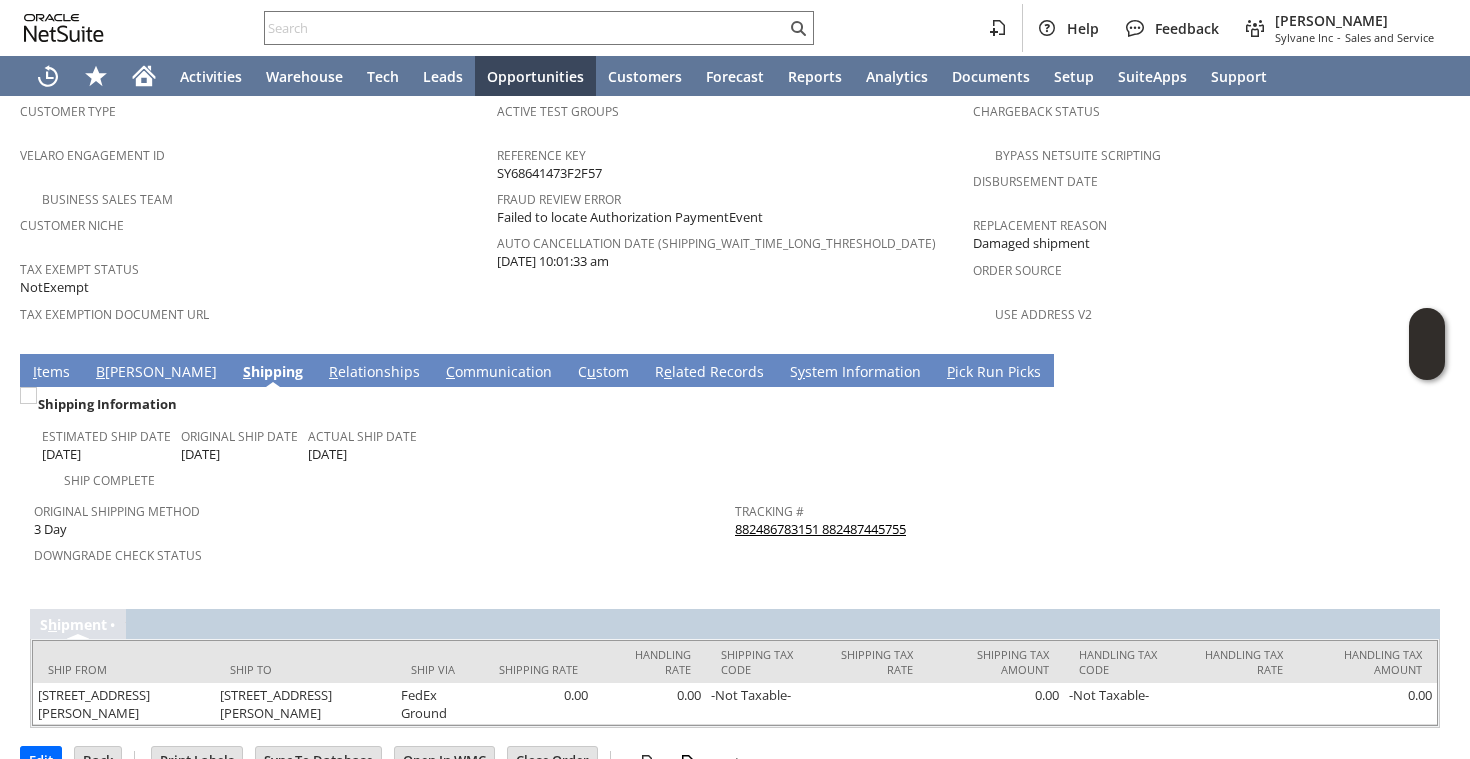 click on "882486783151 882487445755" at bounding box center (820, 529) 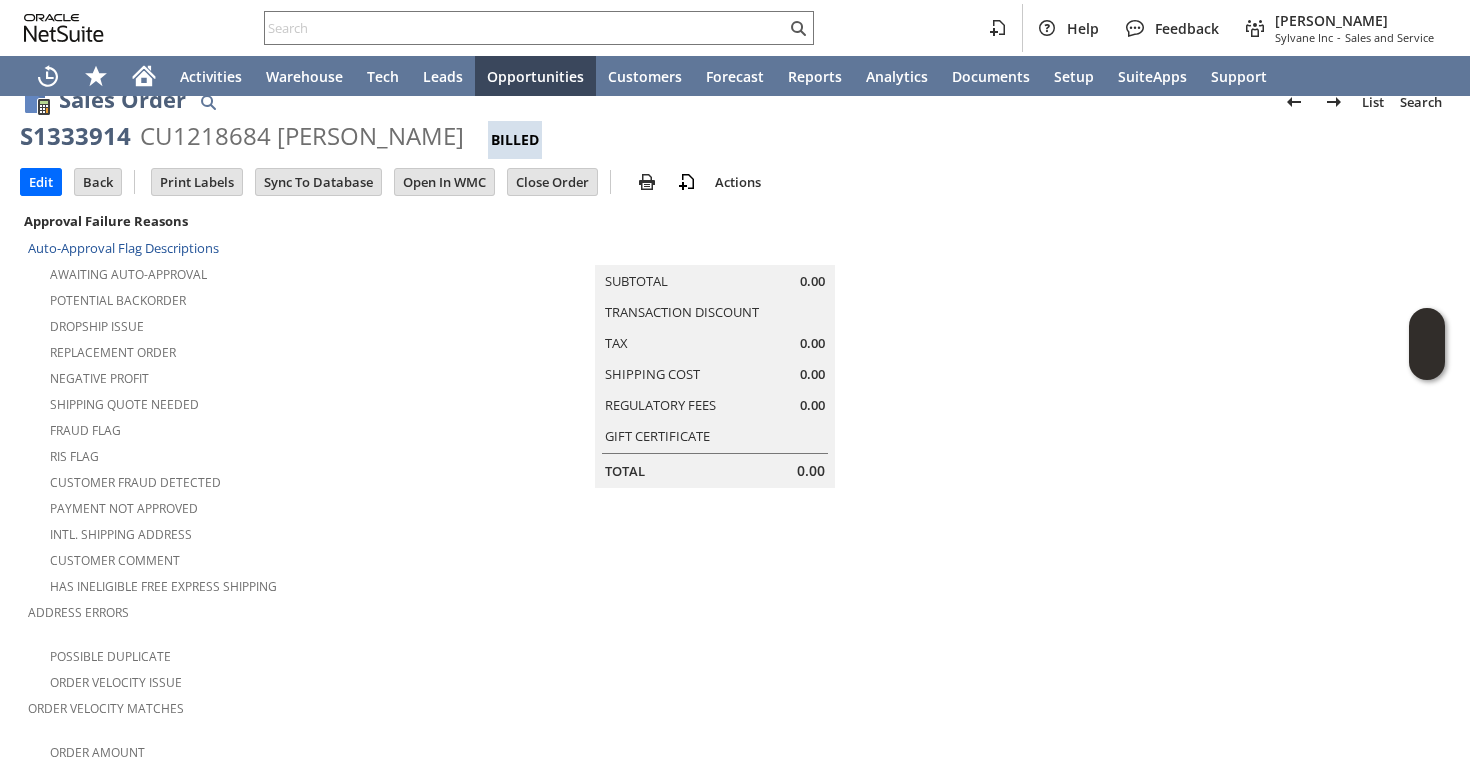 scroll, scrollTop: 0, scrollLeft: 0, axis: both 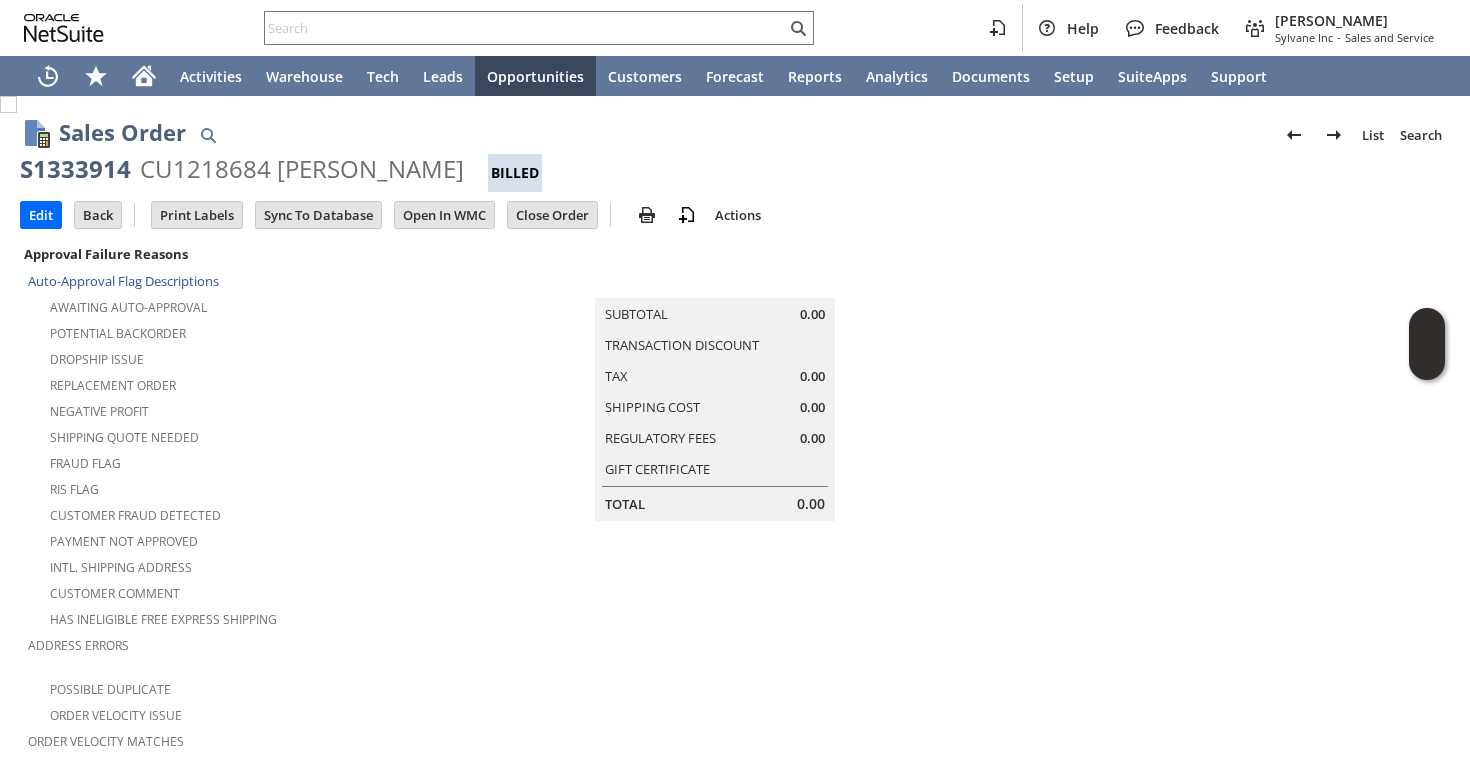click on "Replacement Order" at bounding box center (262, 383) 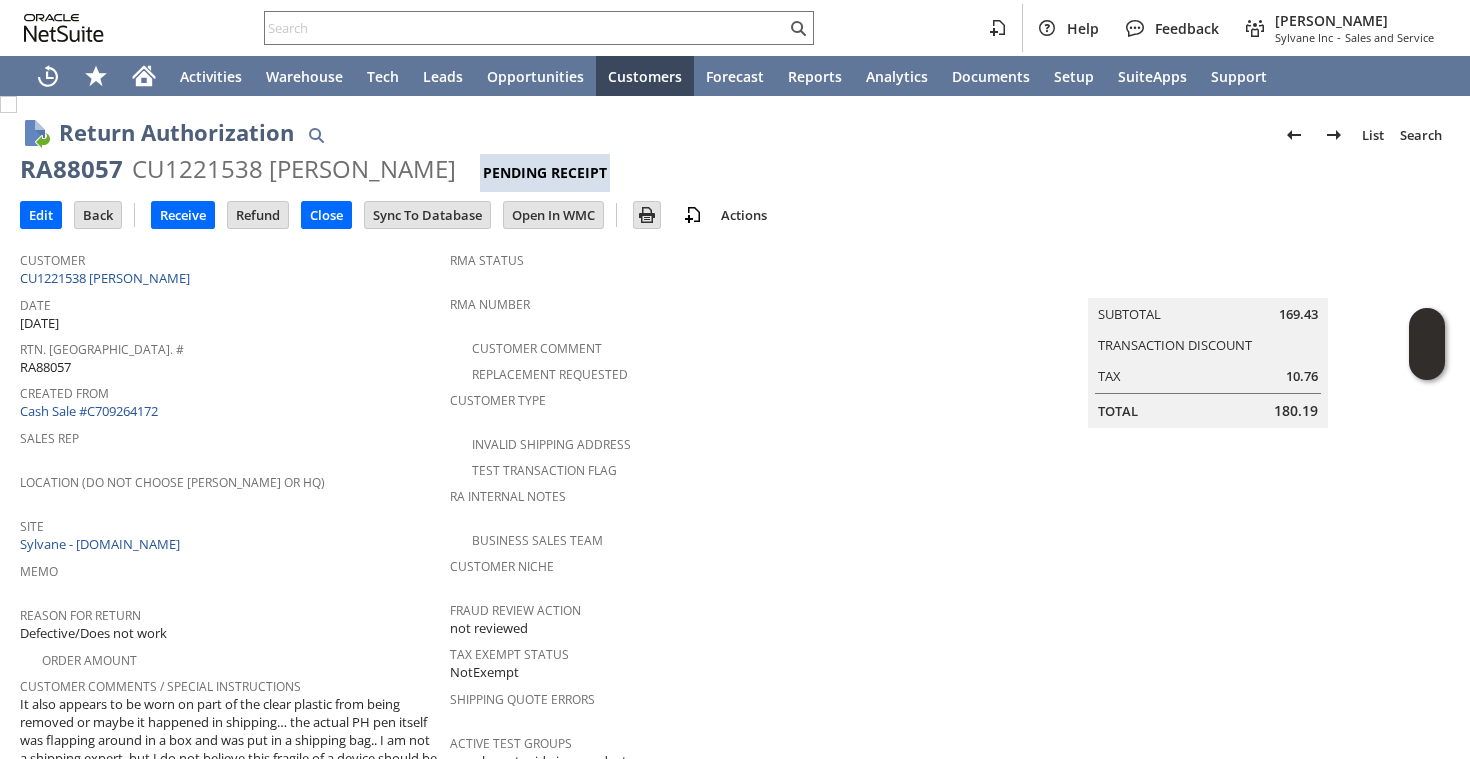 scroll, scrollTop: 0, scrollLeft: 0, axis: both 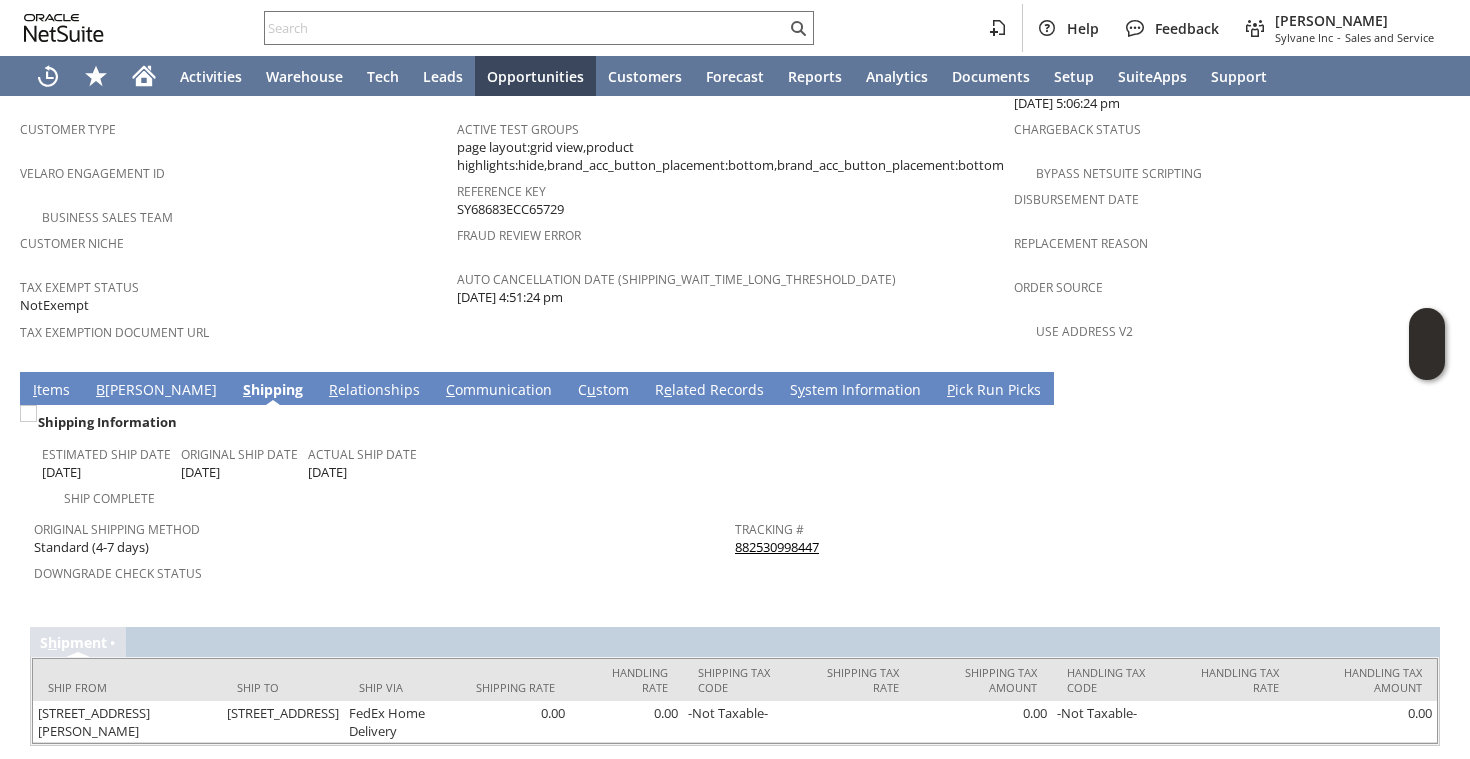 click on "I tems" at bounding box center (51, 391) 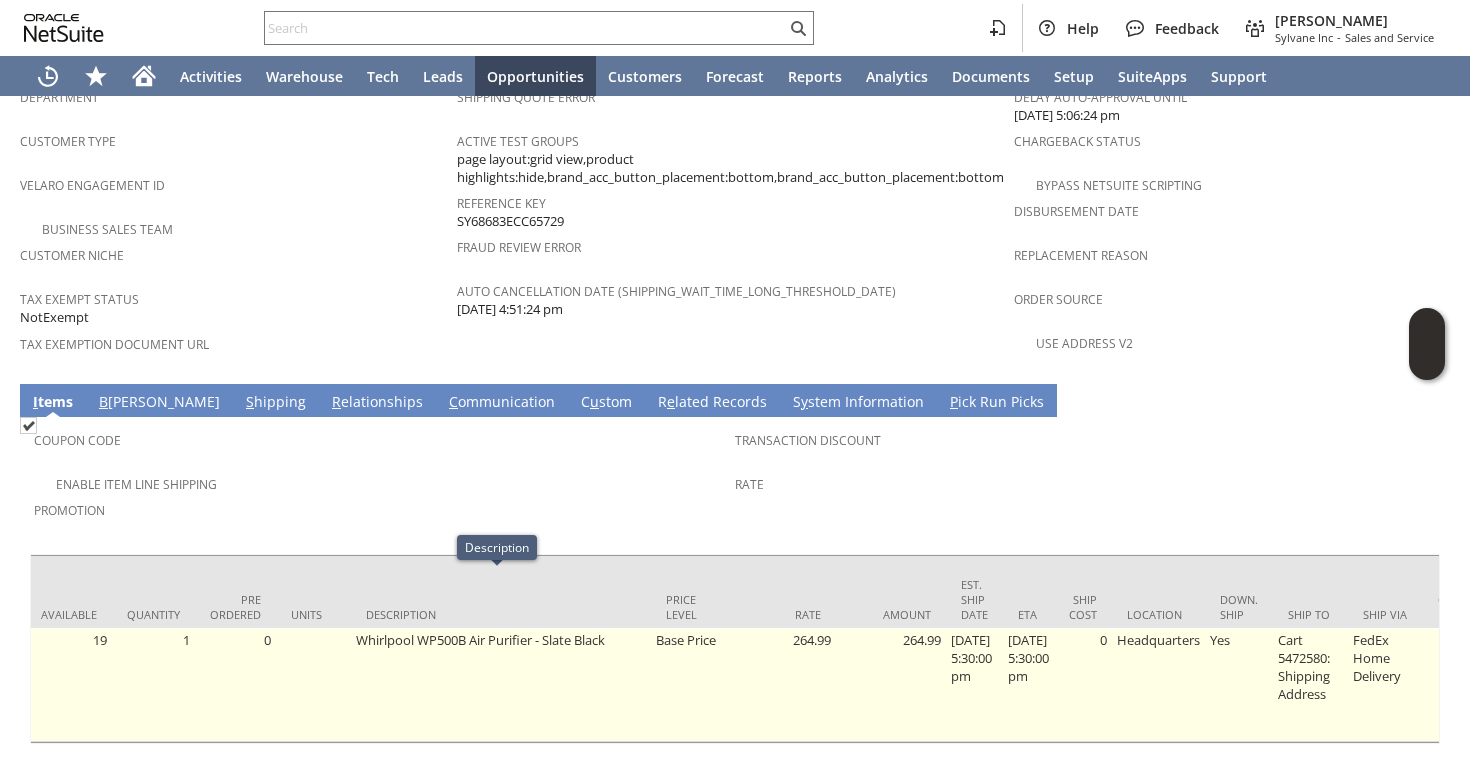 scroll, scrollTop: 0, scrollLeft: 557, axis: horizontal 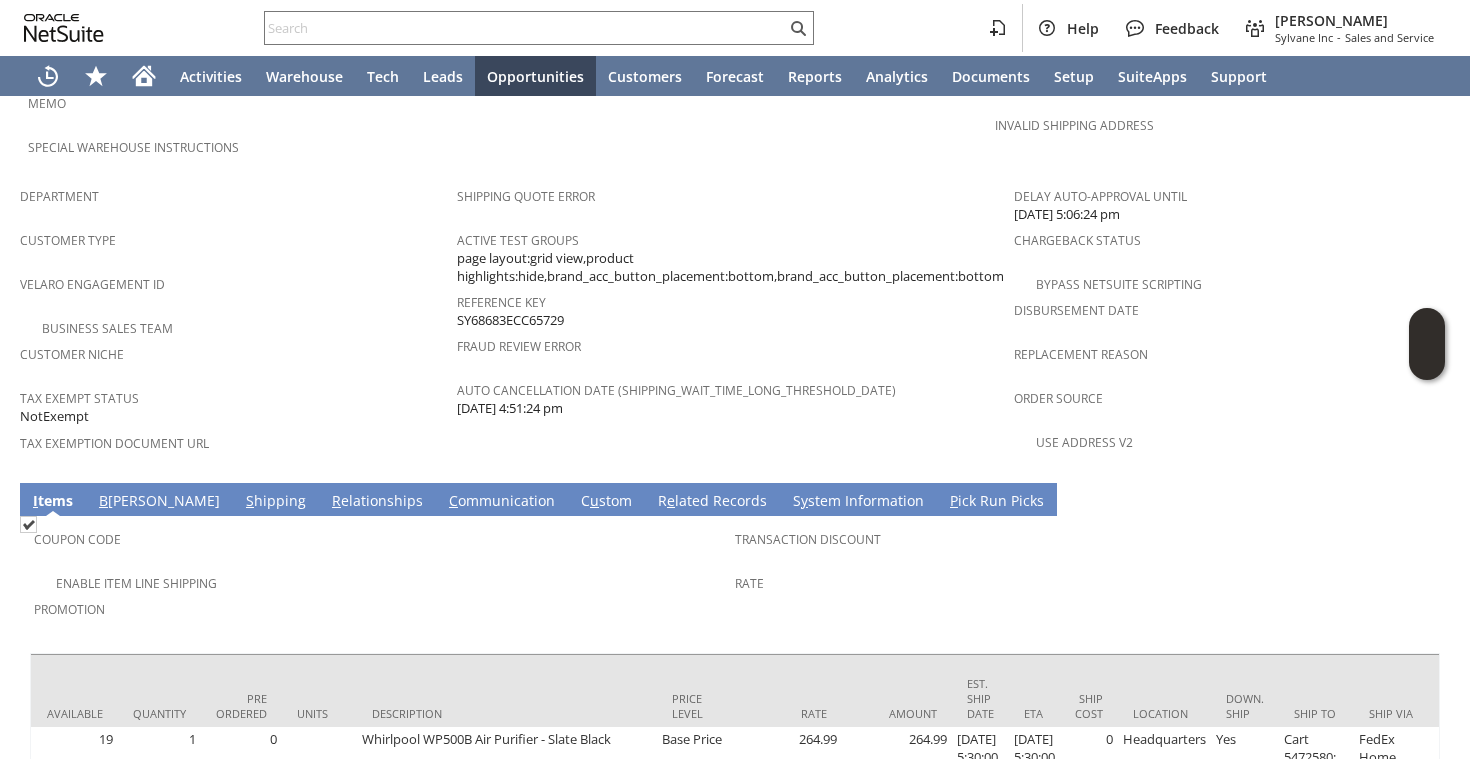 click on "S" at bounding box center (250, 500) 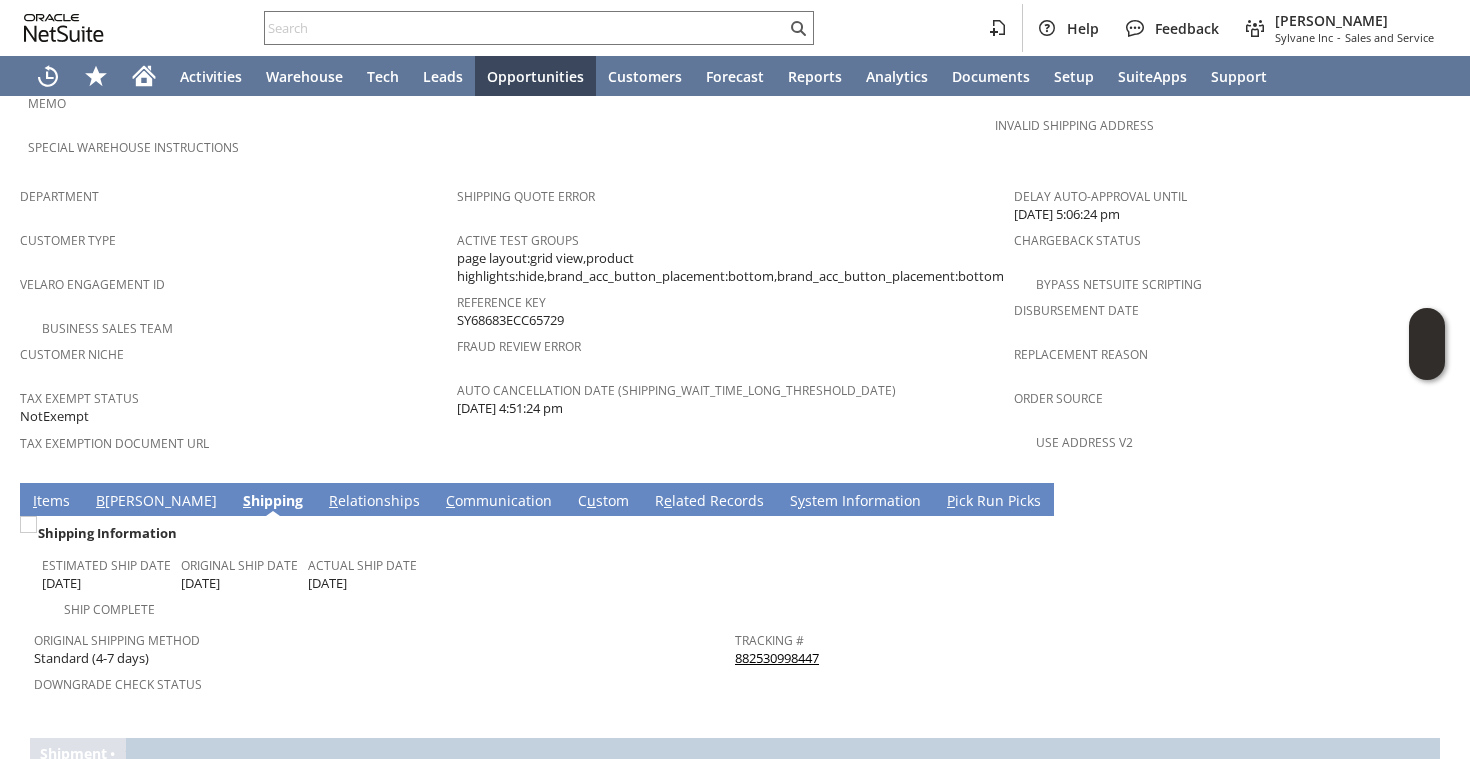 click on "882530998447" at bounding box center [777, 658] 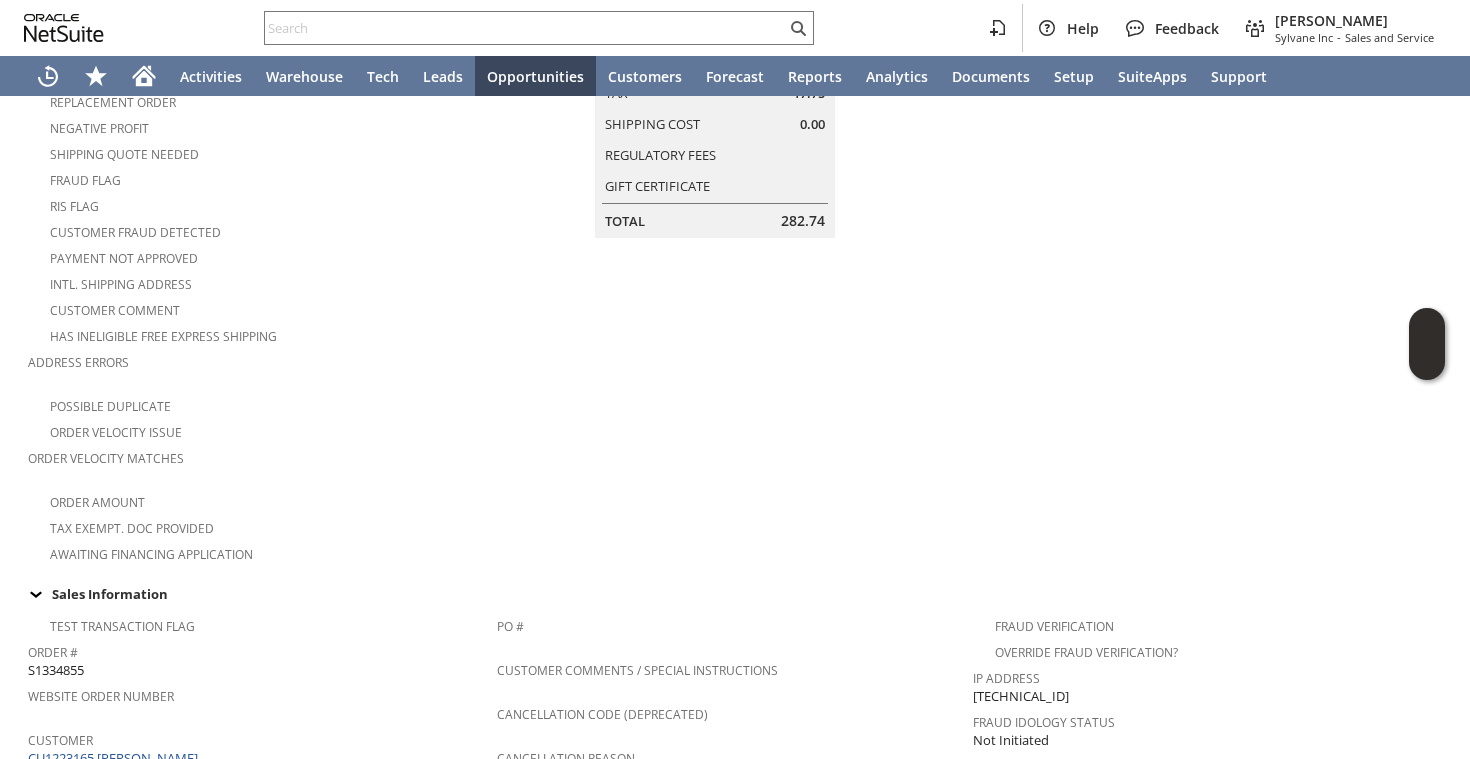 scroll, scrollTop: 280, scrollLeft: 0, axis: vertical 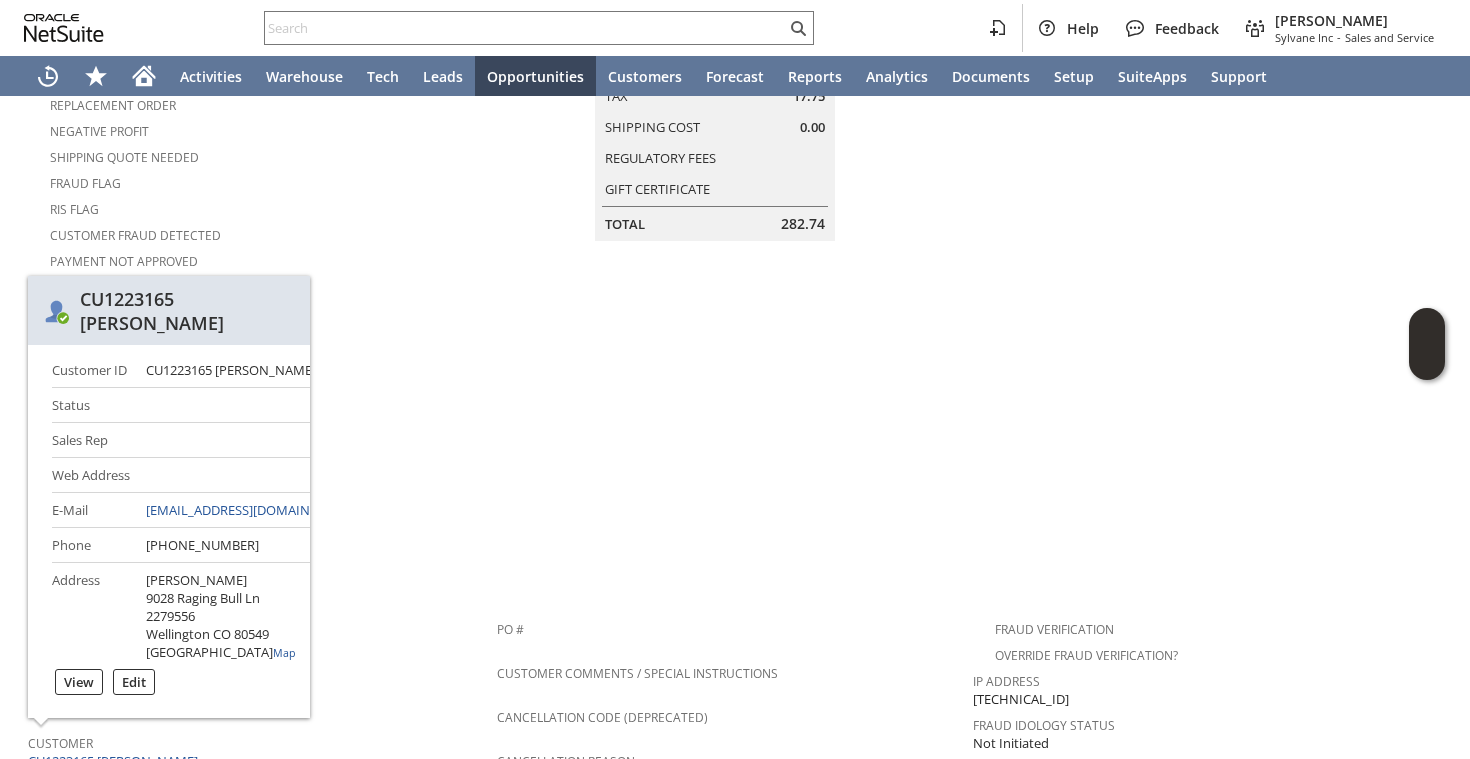 click on "Order Velocity Issue" at bounding box center [242, 433] 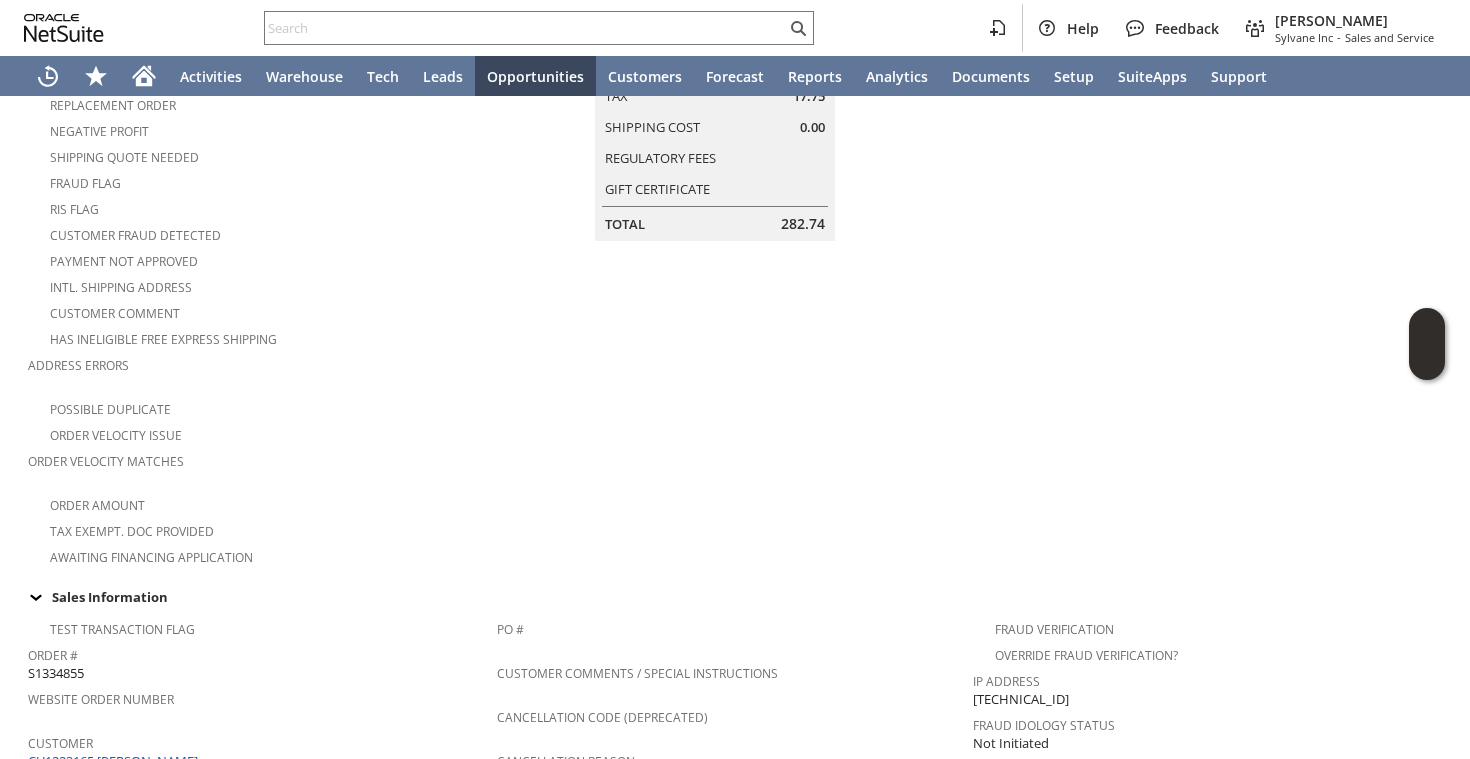 click on "CU1223165 Alden Gaw" at bounding box center [115, 761] 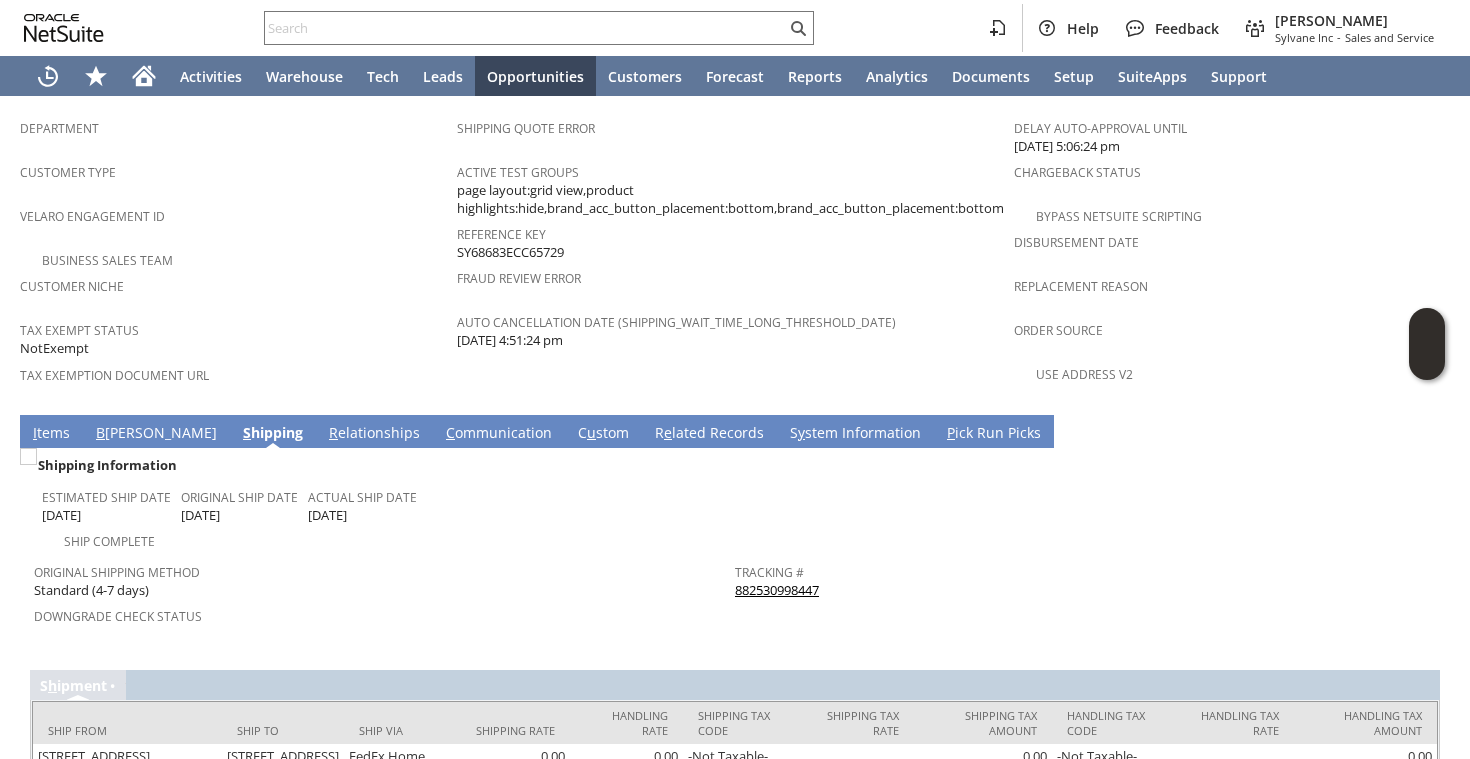 scroll, scrollTop: 1317, scrollLeft: 0, axis: vertical 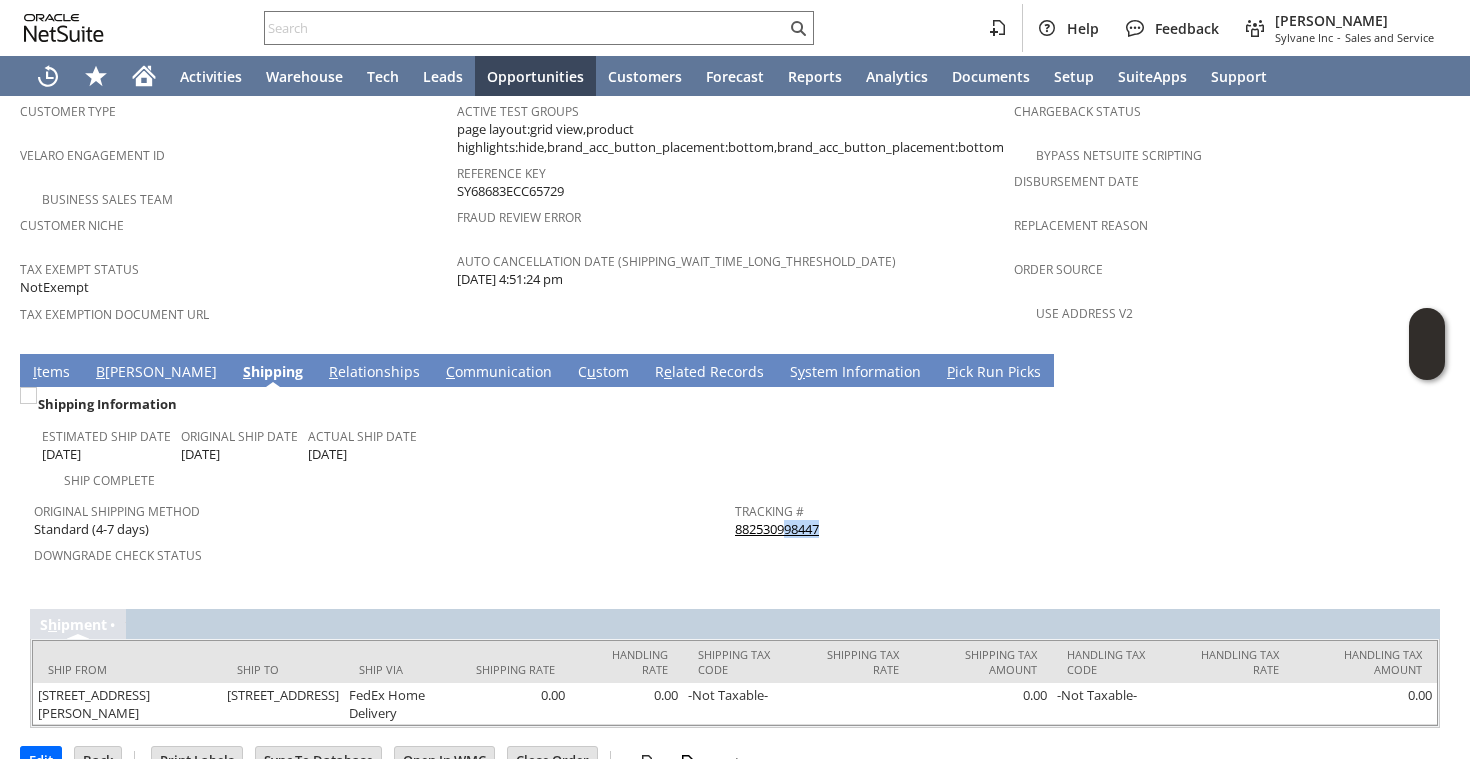 drag, startPoint x: 861, startPoint y: 479, endPoint x: 783, endPoint y: 477, distance: 78.025635 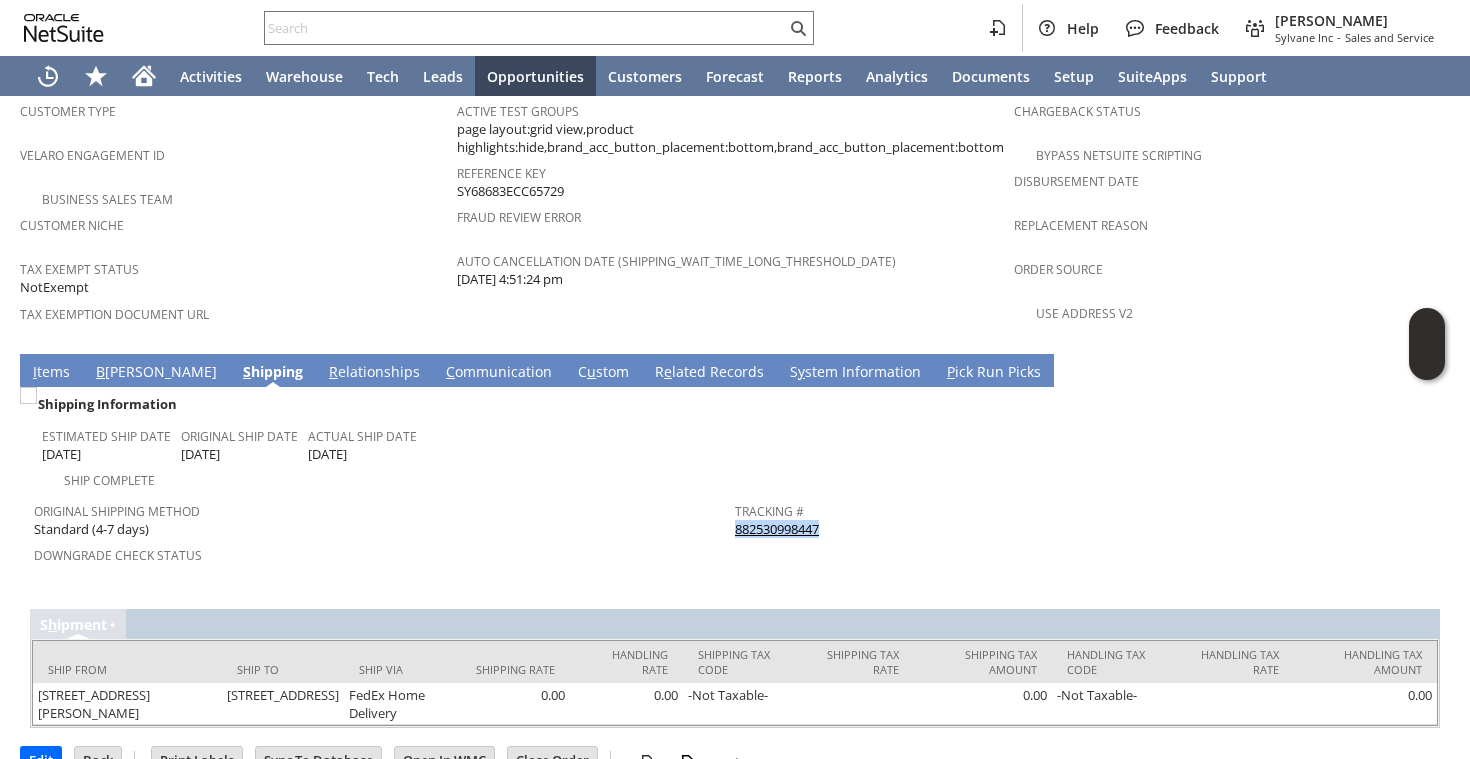 drag, startPoint x: 857, startPoint y: 474, endPoint x: 737, endPoint y: 474, distance: 120 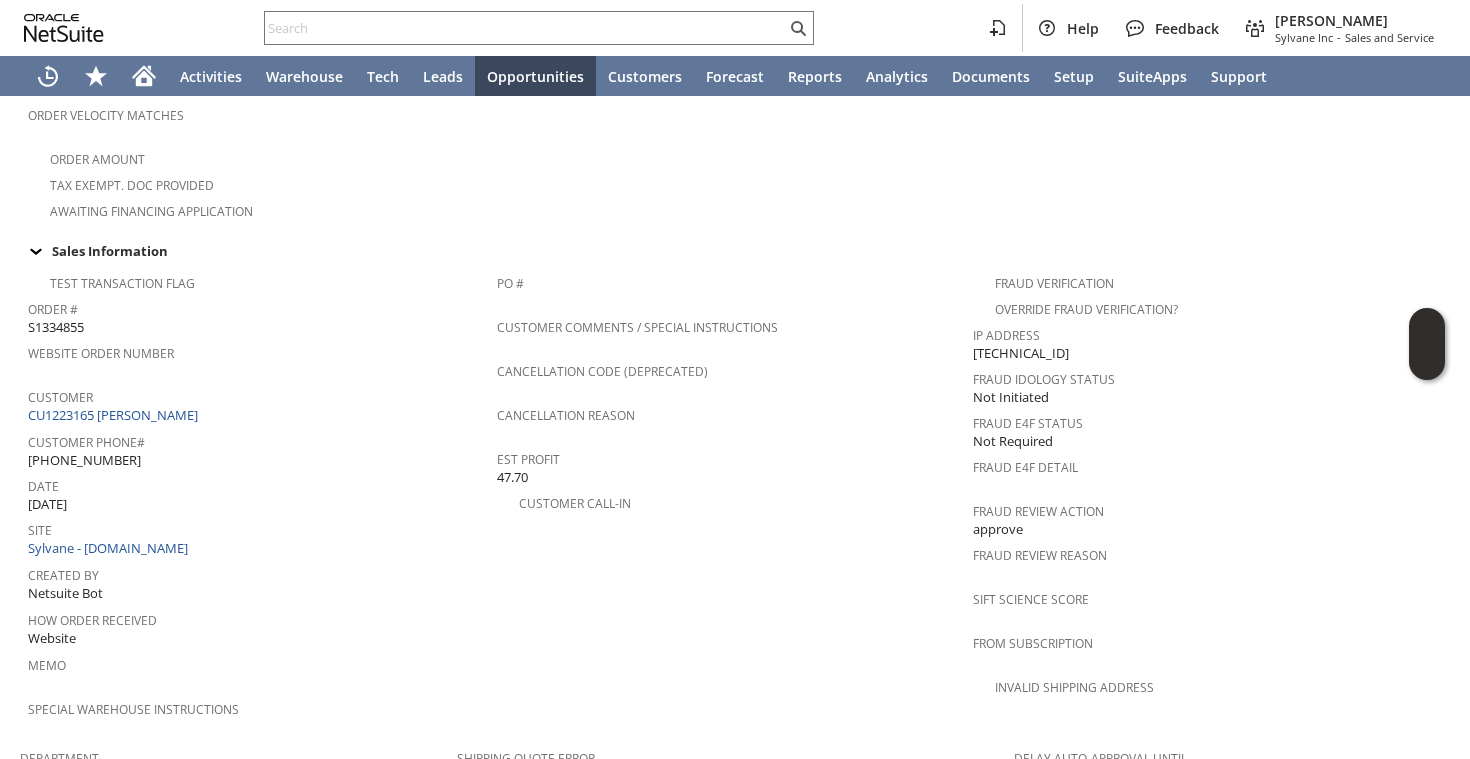 scroll, scrollTop: 1317, scrollLeft: 0, axis: vertical 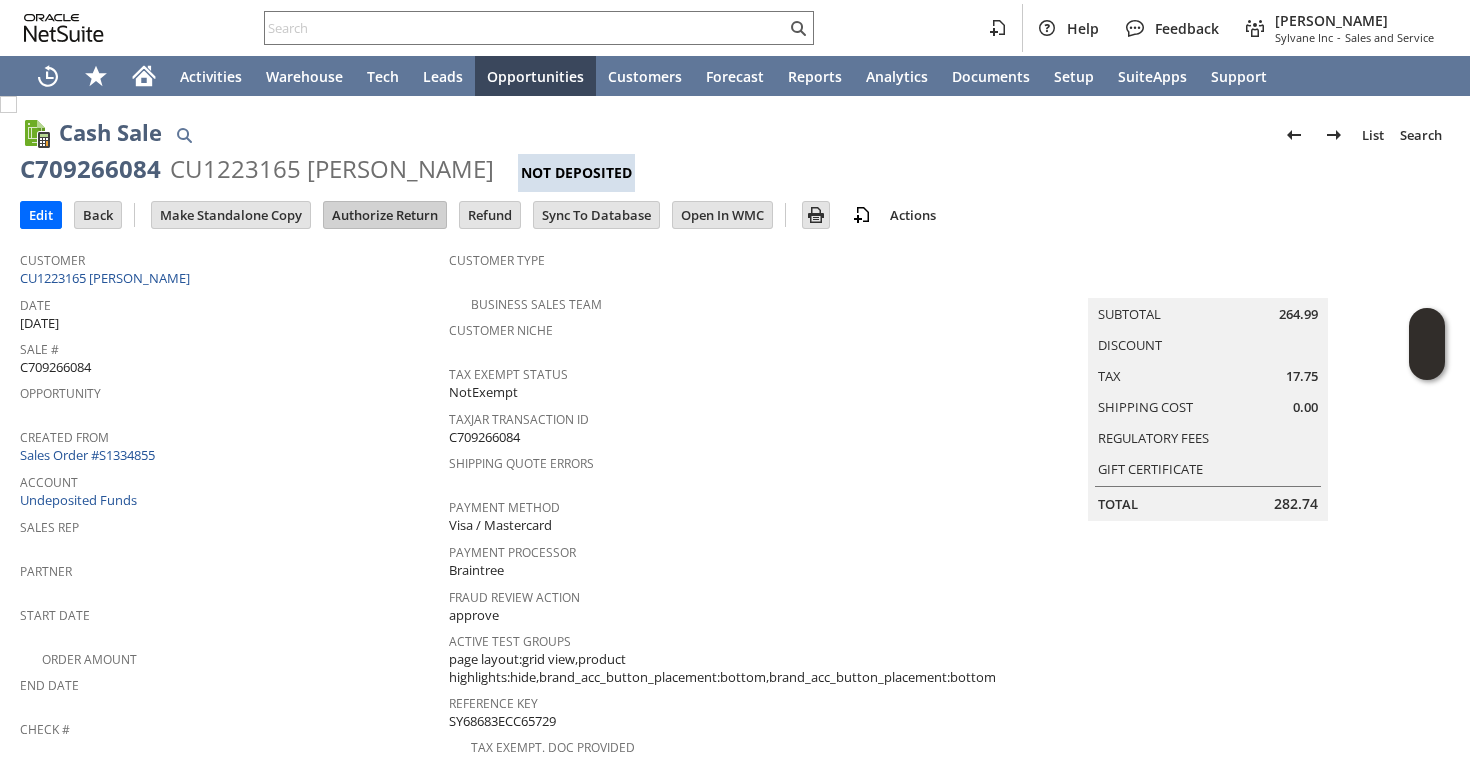 click on "Authorize Return" at bounding box center (385, 215) 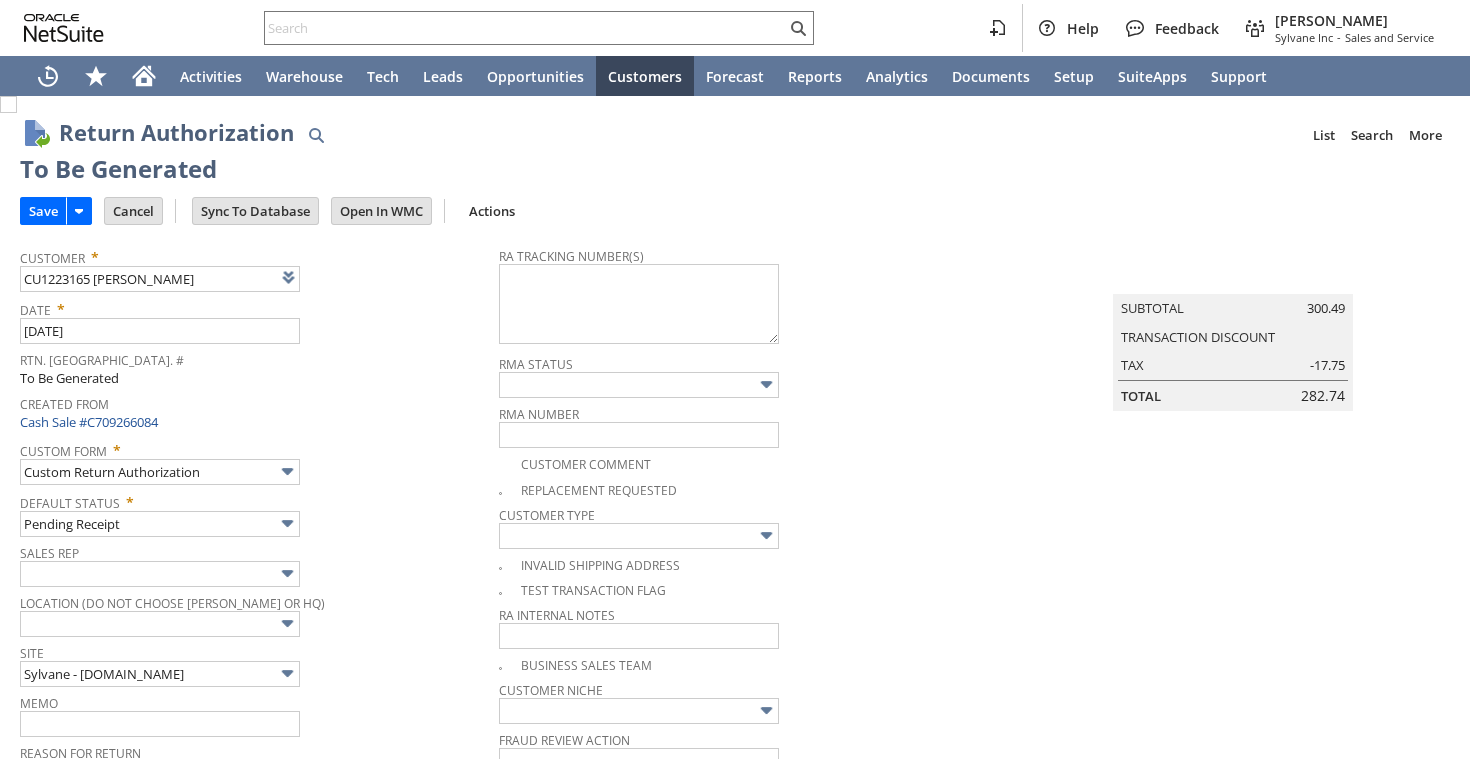 scroll, scrollTop: 0, scrollLeft: 0, axis: both 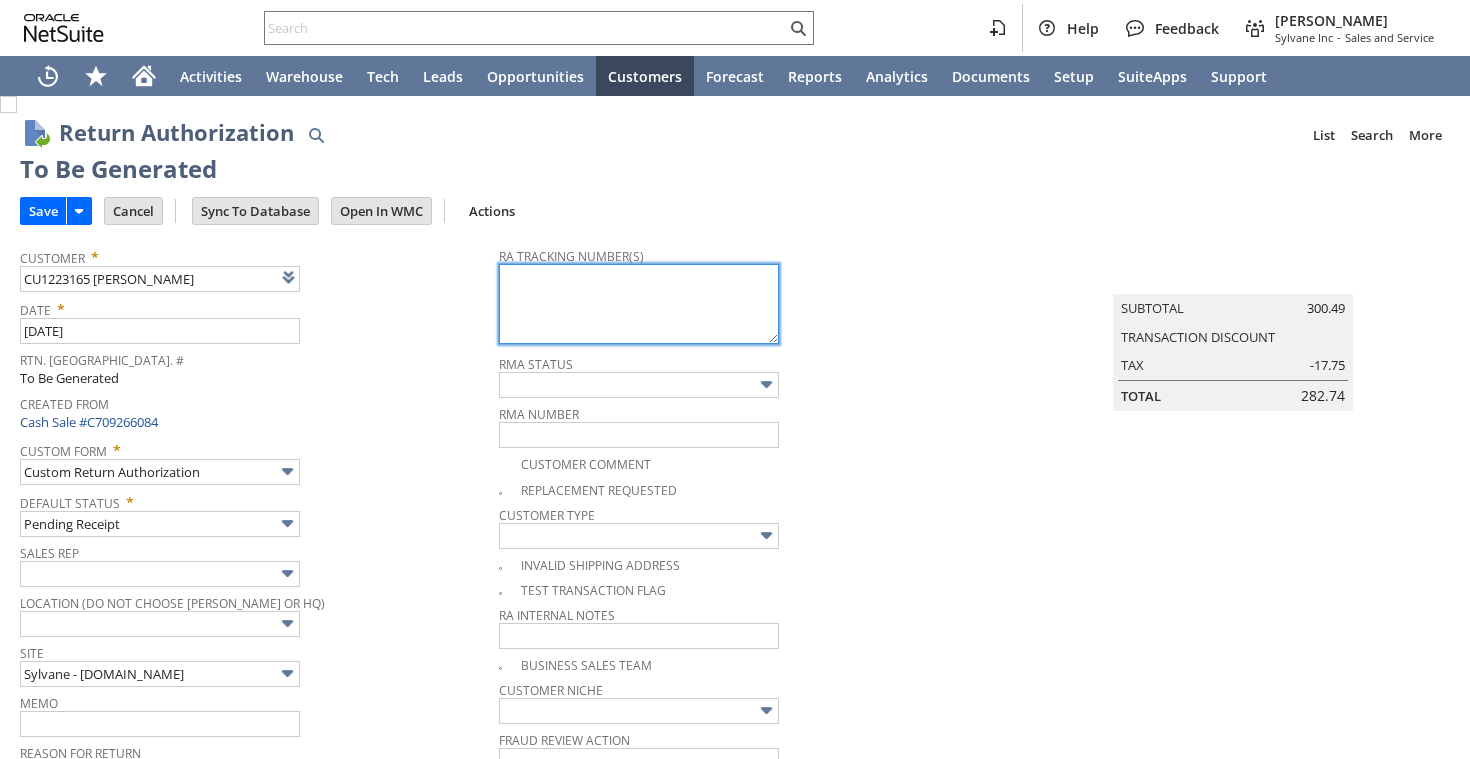 click at bounding box center [639, 304] 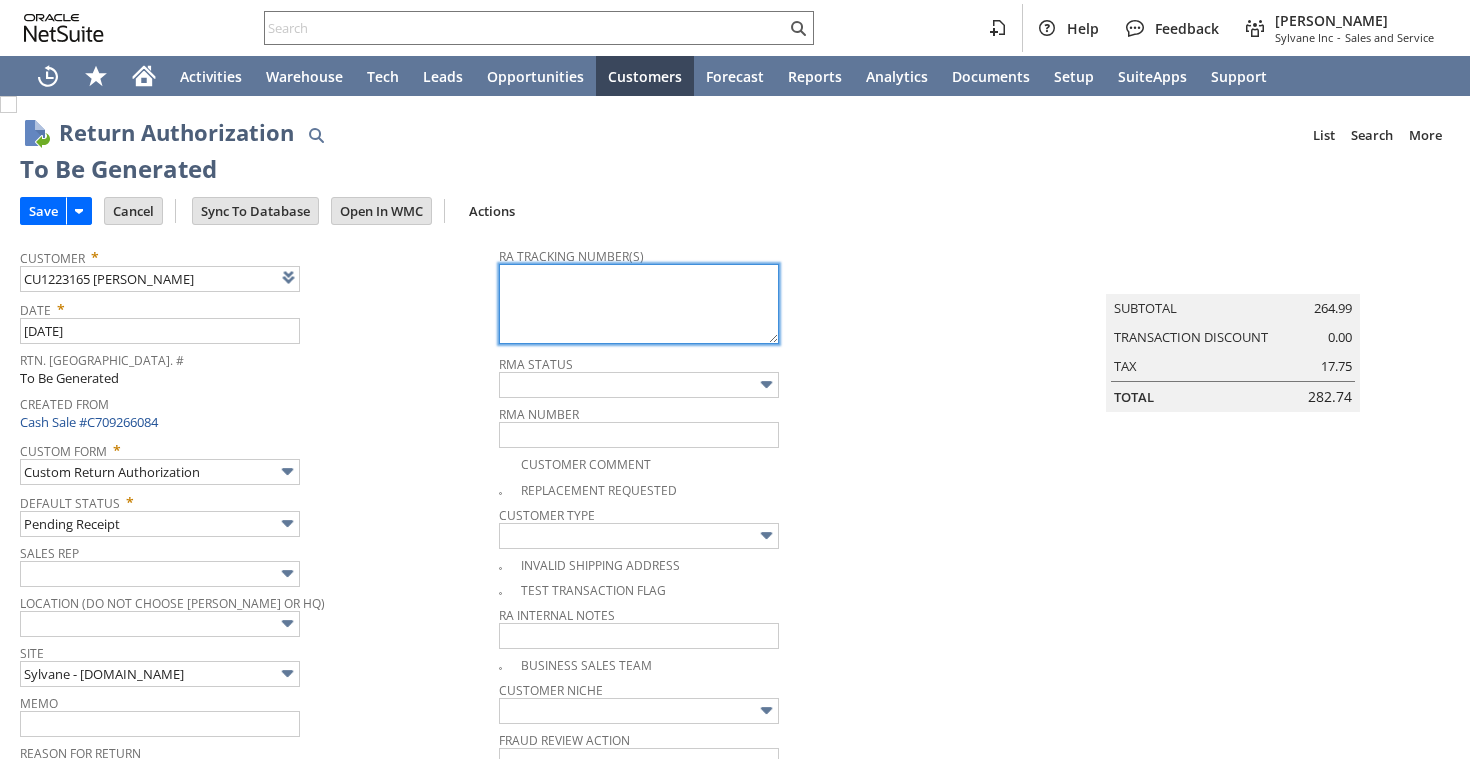 type 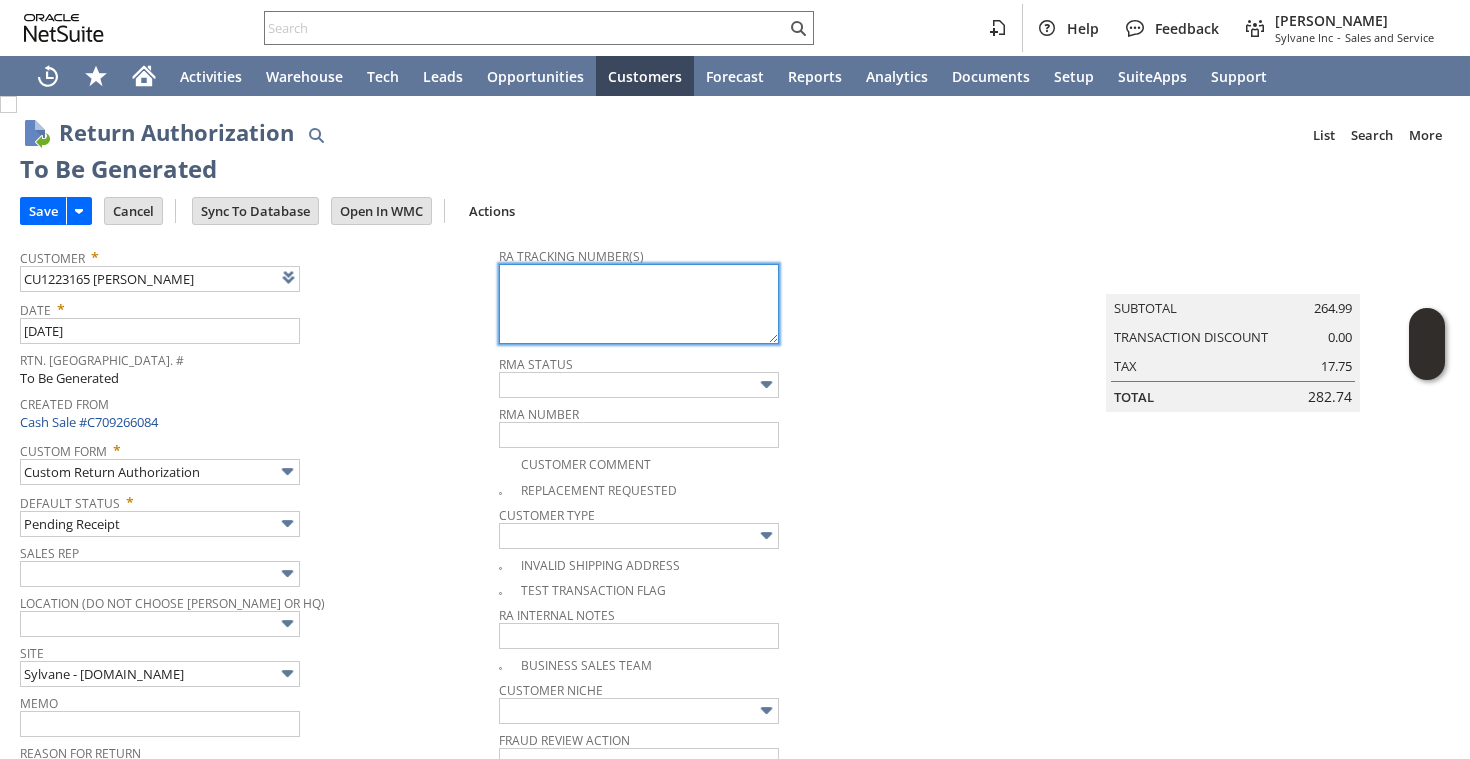 click at bounding box center (639, 304) 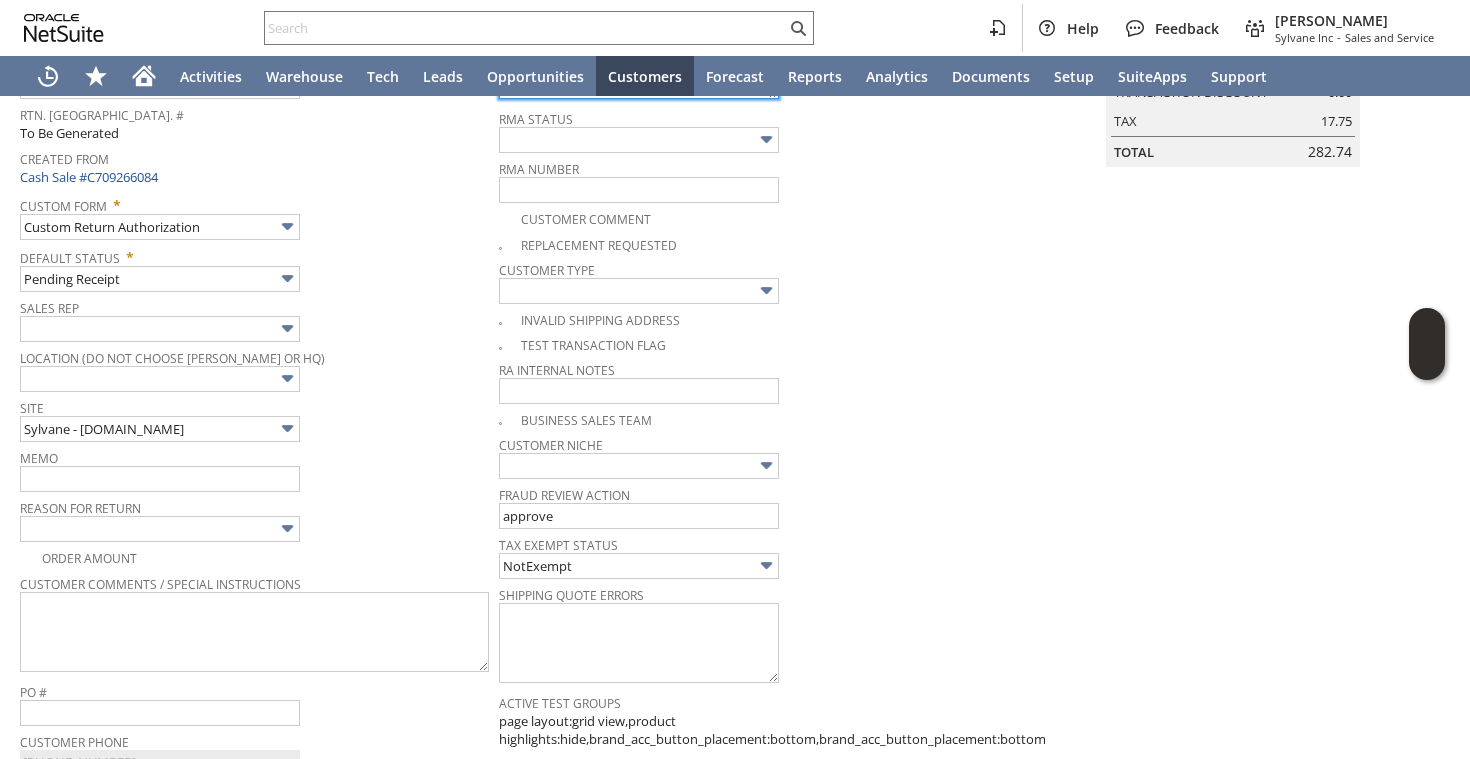 scroll, scrollTop: 239, scrollLeft: 0, axis: vertical 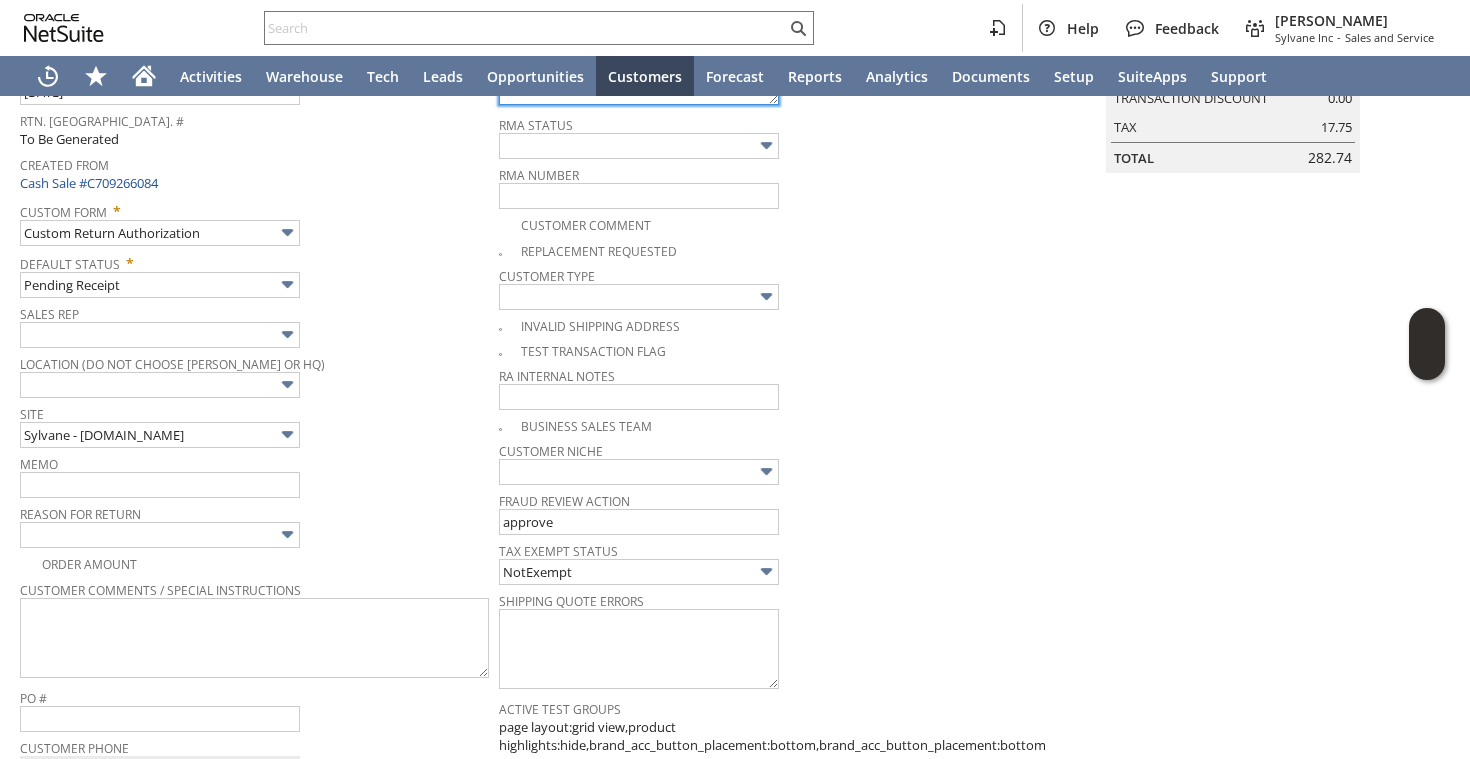type on "882530998447" 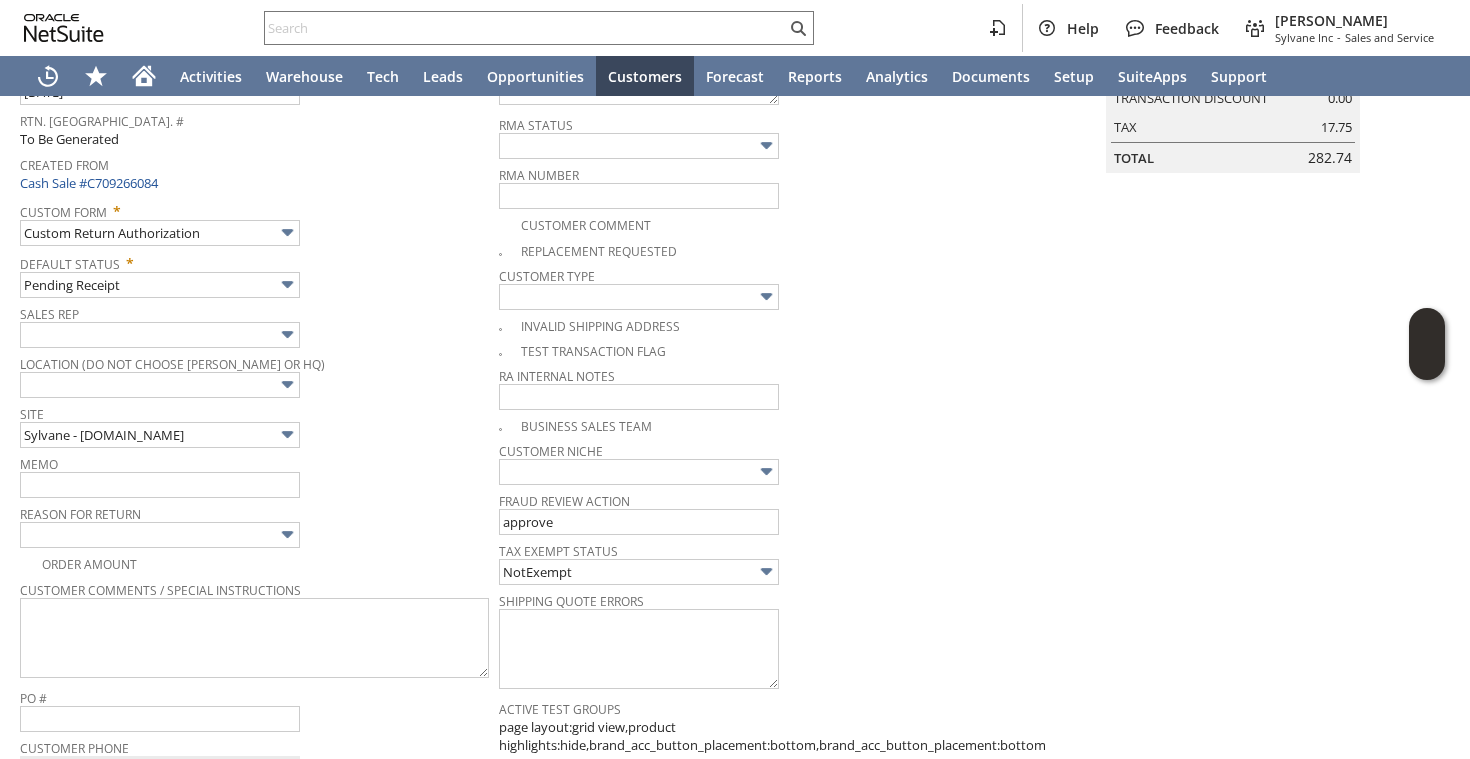 click on "Memo" at bounding box center (254, 461) 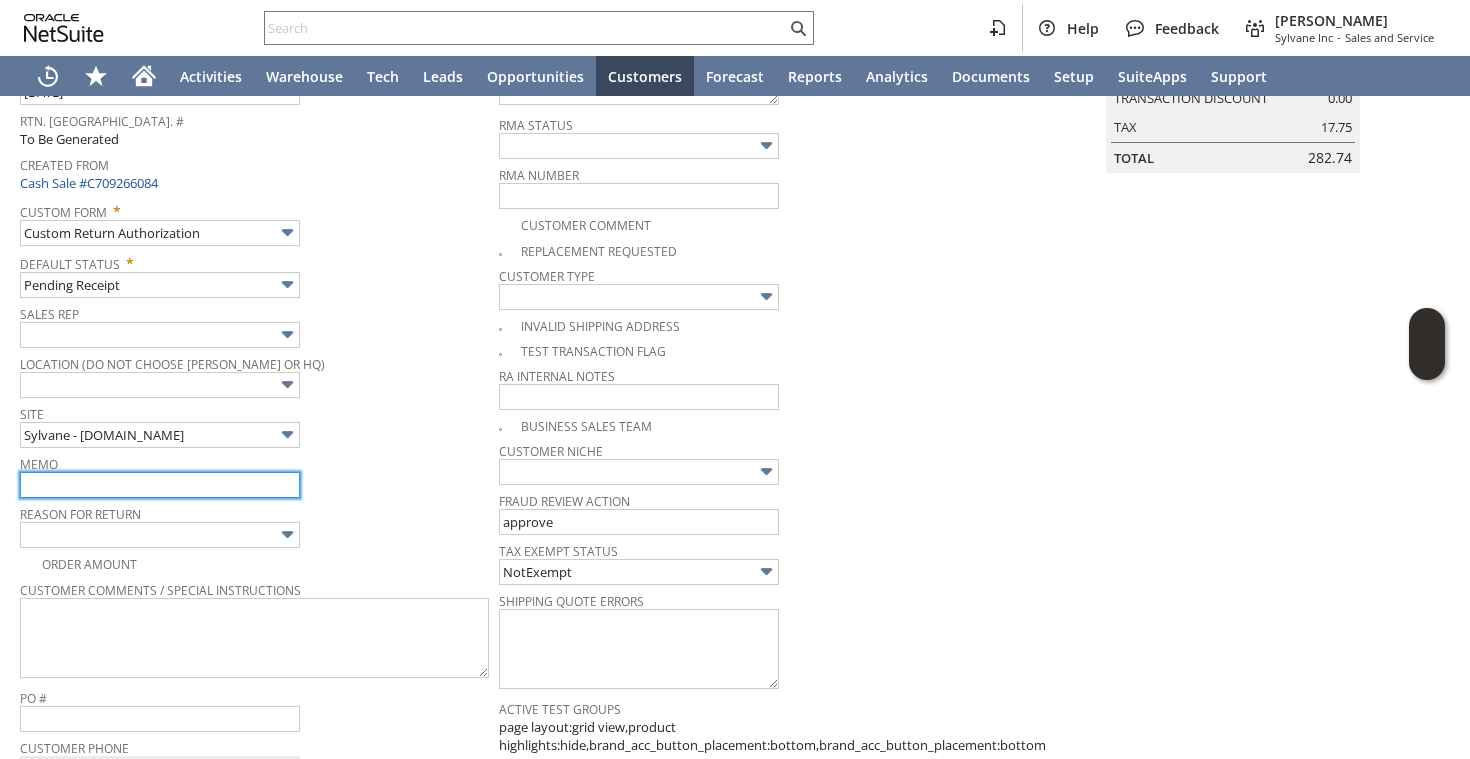 click at bounding box center (160, 485) 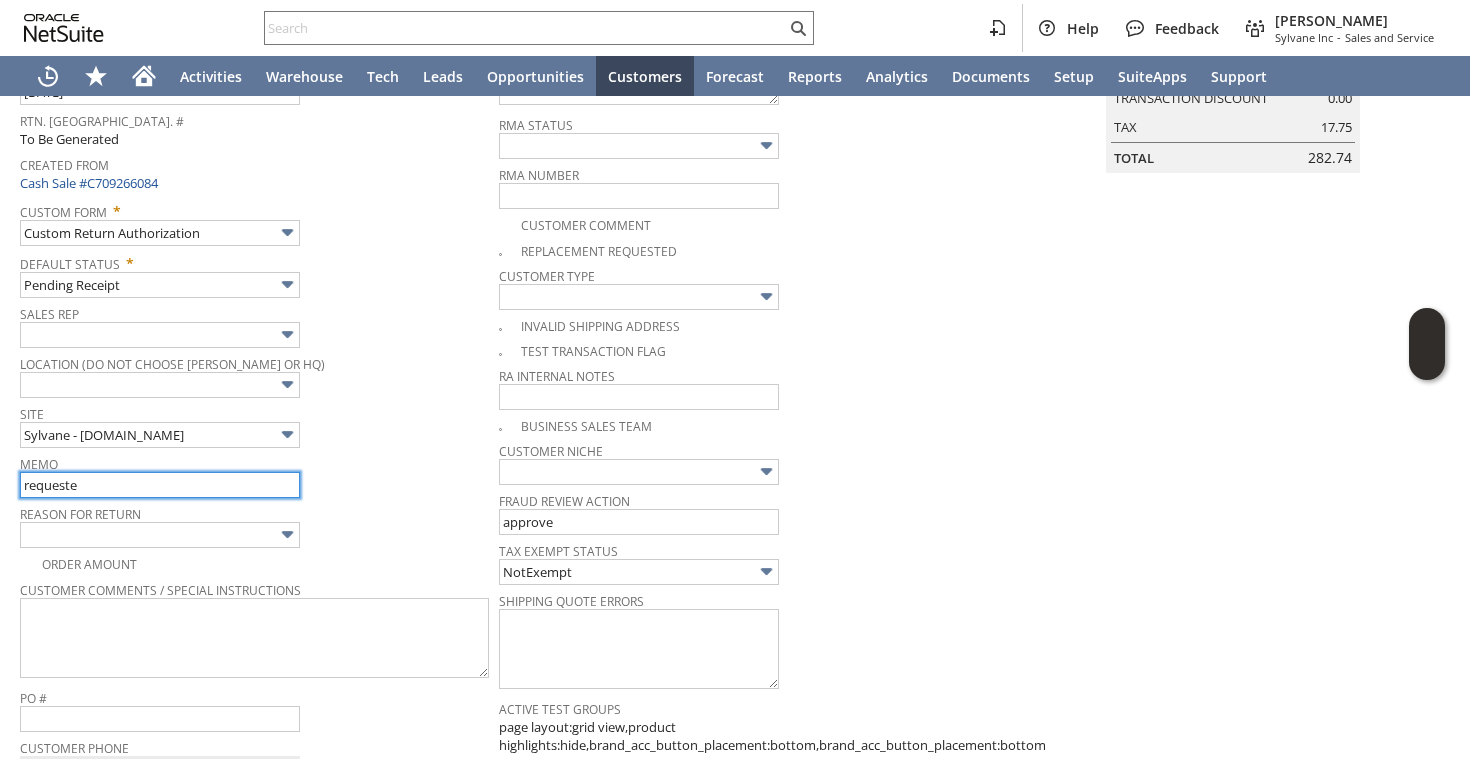 type on "Requested to cancel | Will intercept | refund once returned to warehouse" 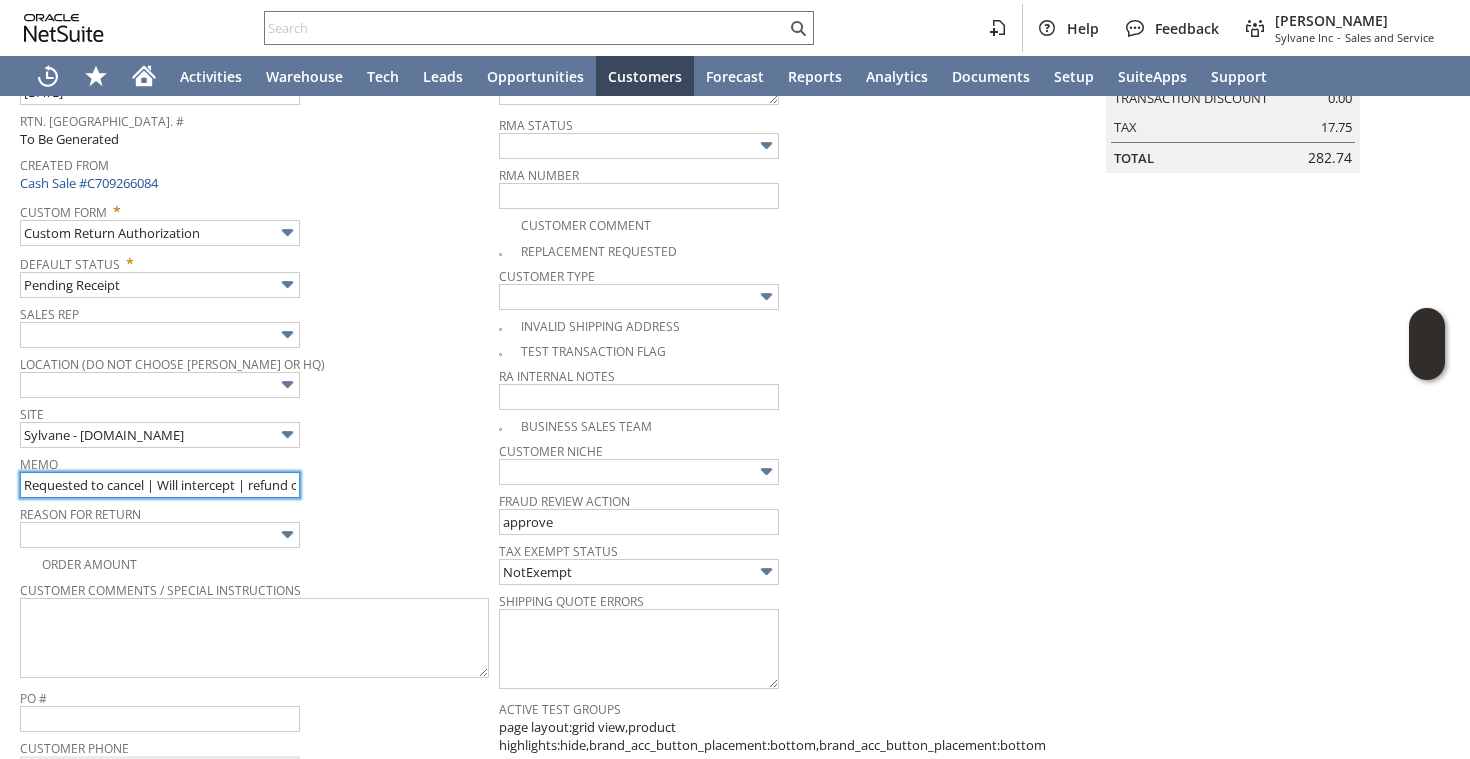 click on "Requested to cancel | Will intercept | refund once returned to warehouse" at bounding box center (160, 485) 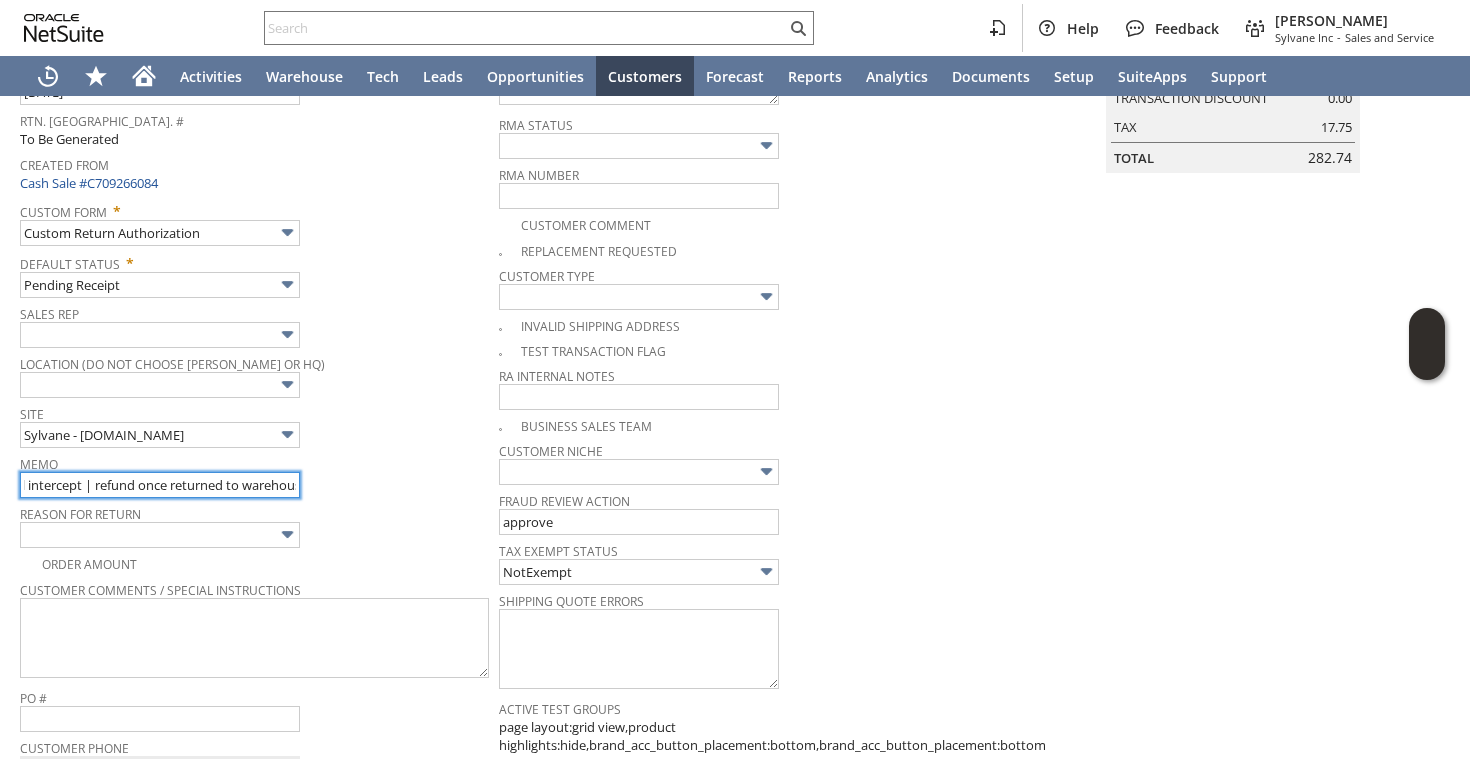 scroll, scrollTop: 0, scrollLeft: 175, axis: horizontal 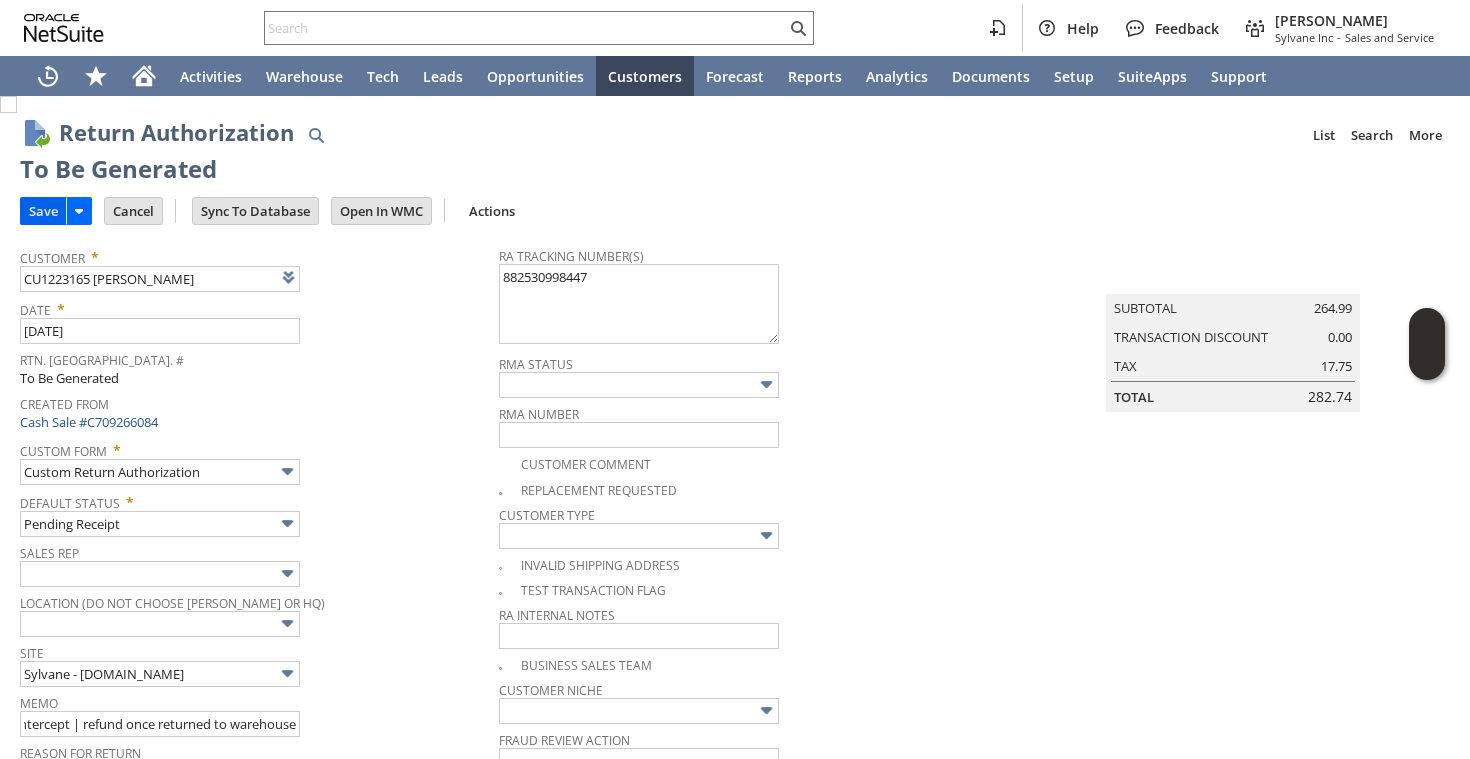 click on "Save" at bounding box center (43, 211) 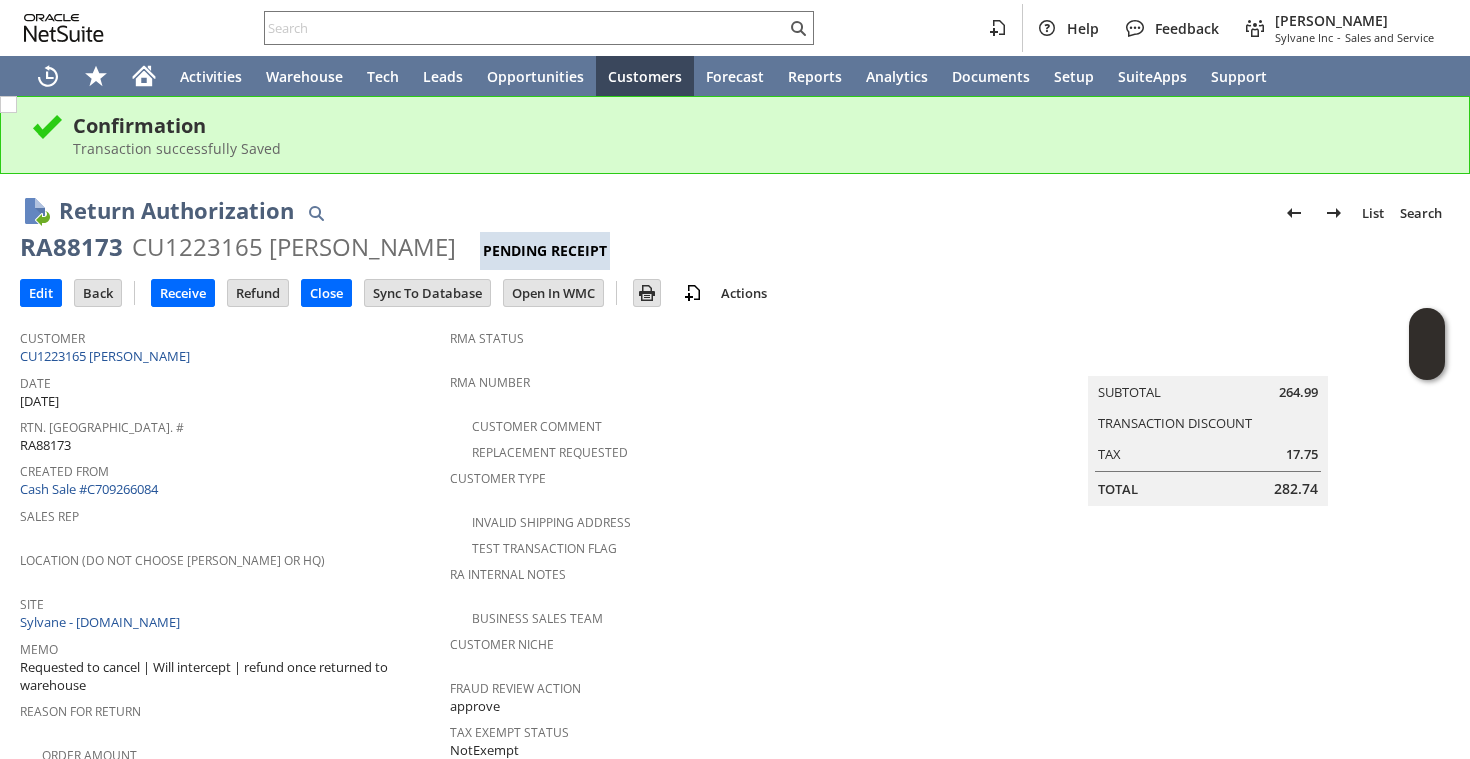 scroll, scrollTop: 0, scrollLeft: 0, axis: both 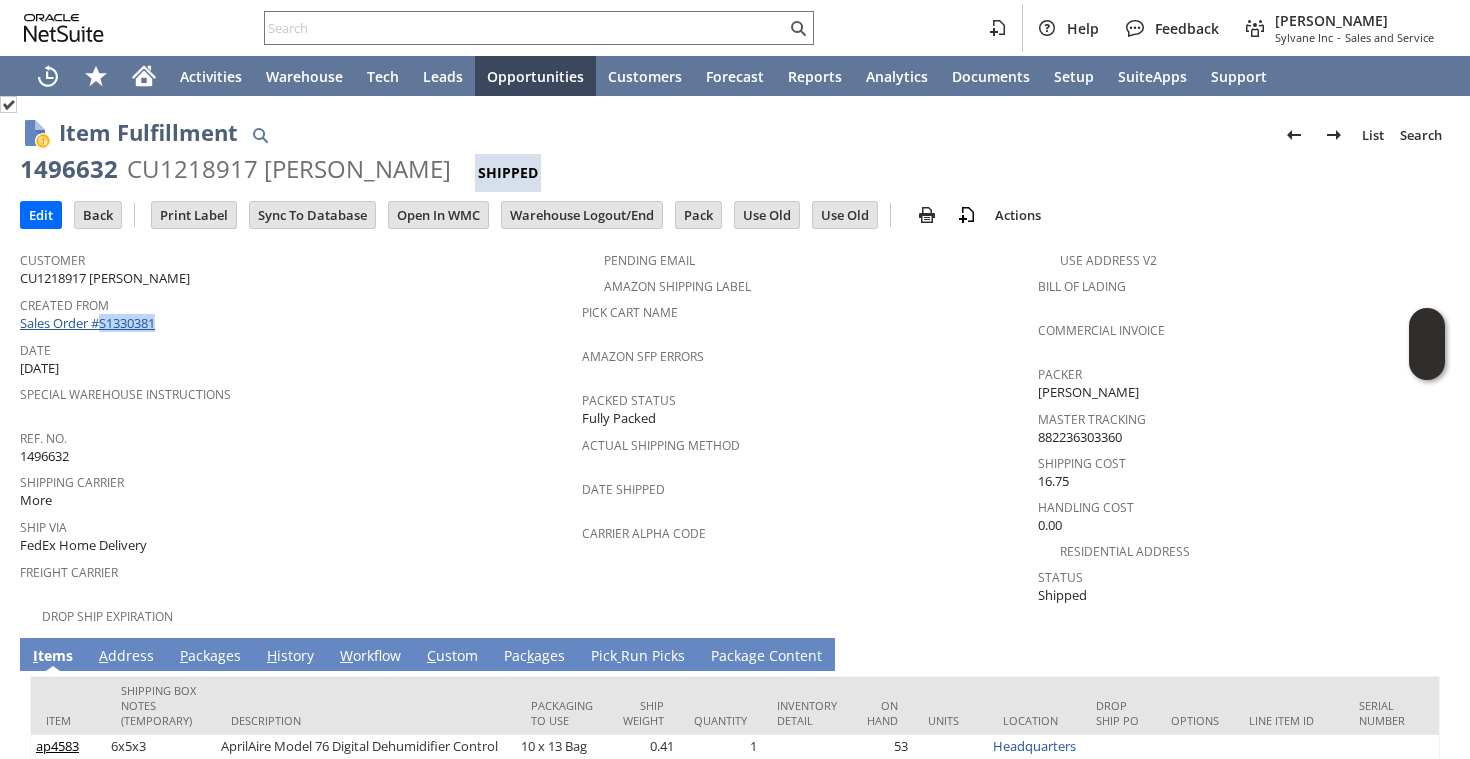drag, startPoint x: 170, startPoint y: 317, endPoint x: 103, endPoint y: 320, distance: 67.06713 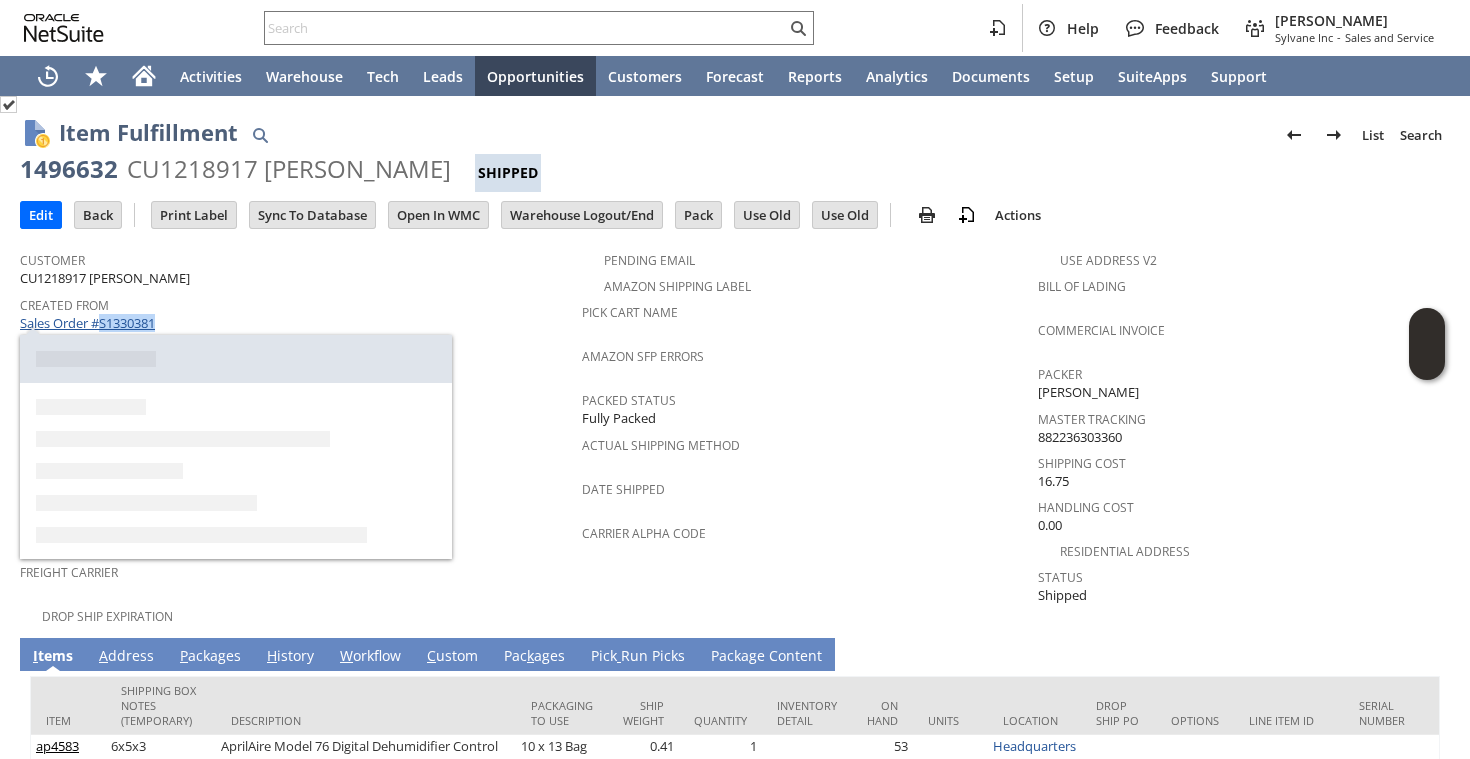 copy on "S1330381" 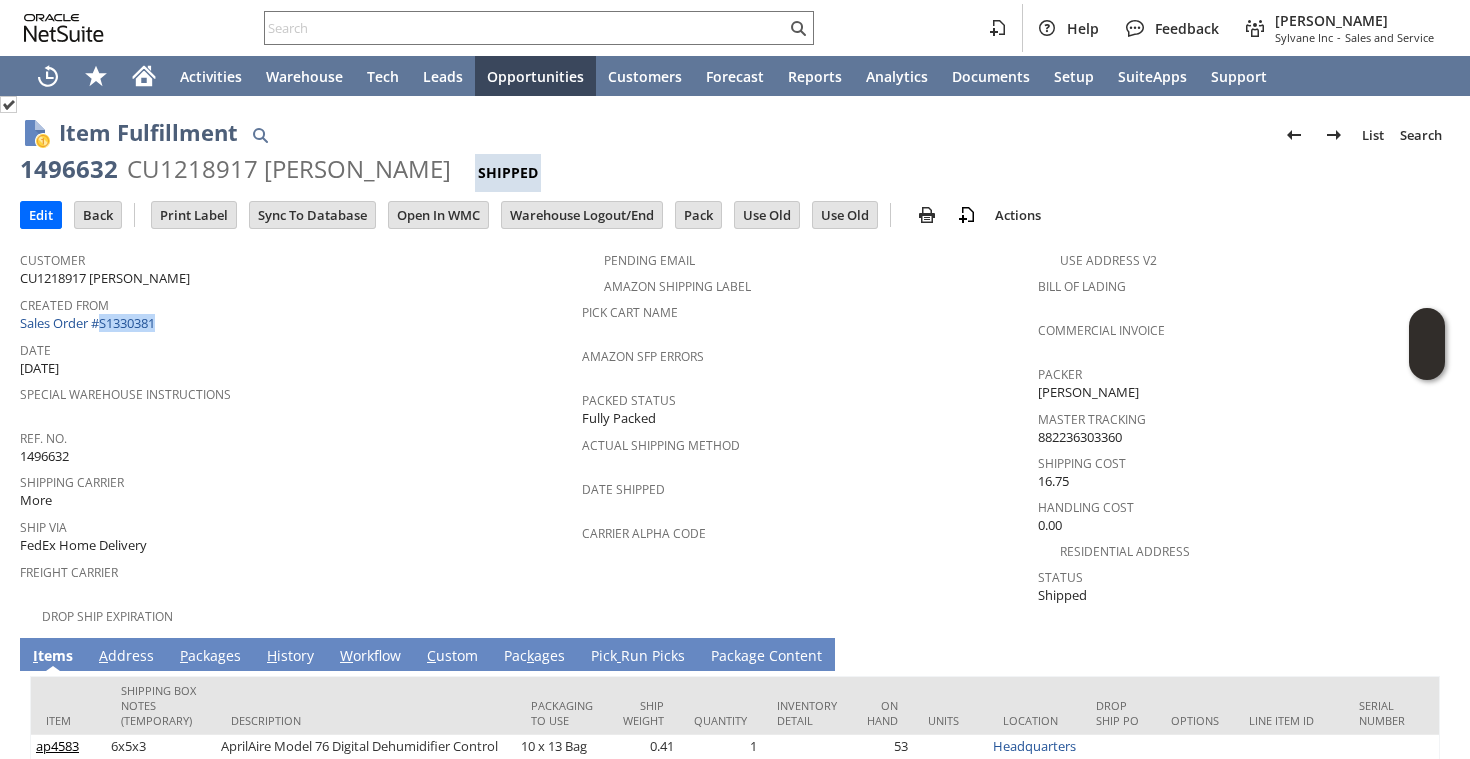 scroll, scrollTop: 240, scrollLeft: 0, axis: vertical 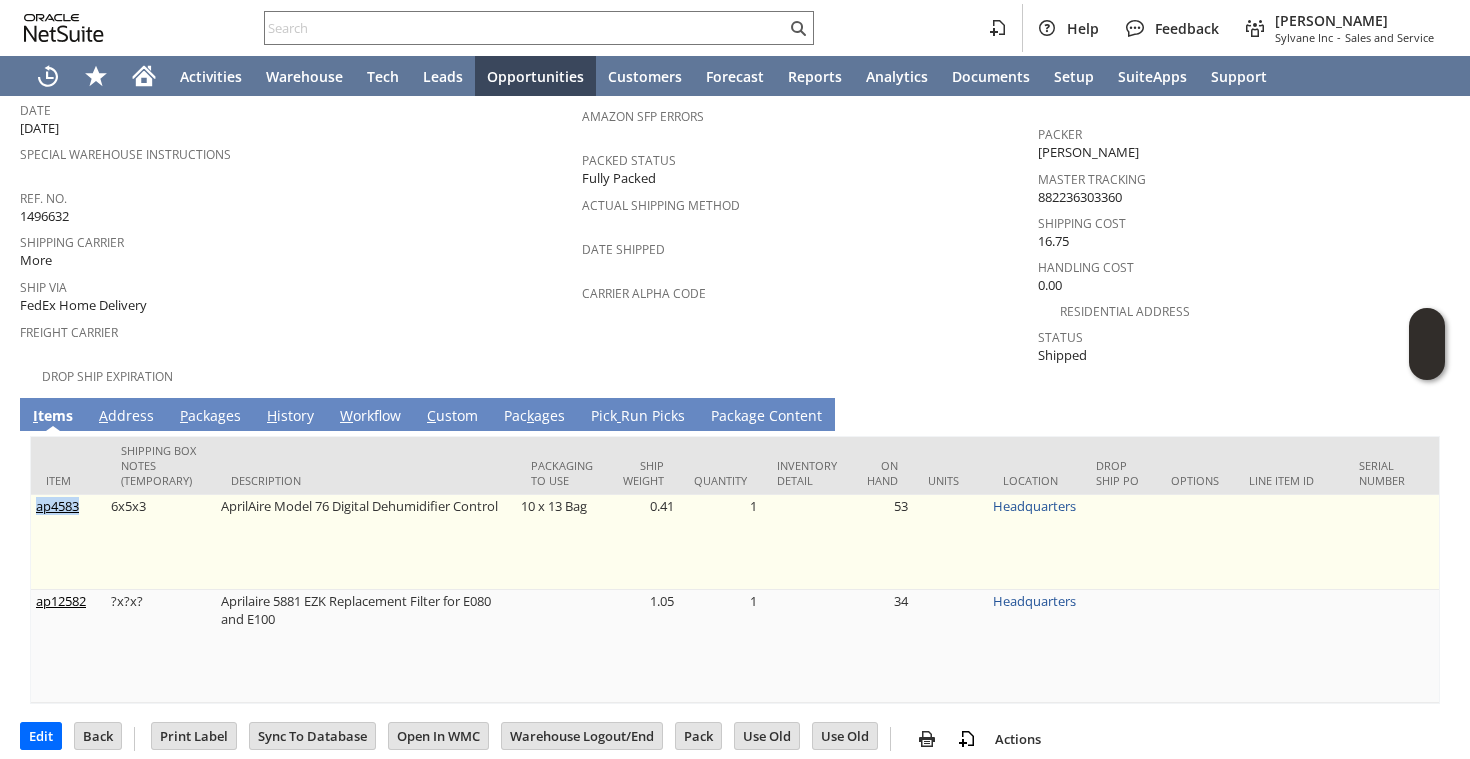 drag, startPoint x: 87, startPoint y: 490, endPoint x: 37, endPoint y: 492, distance: 50.039986 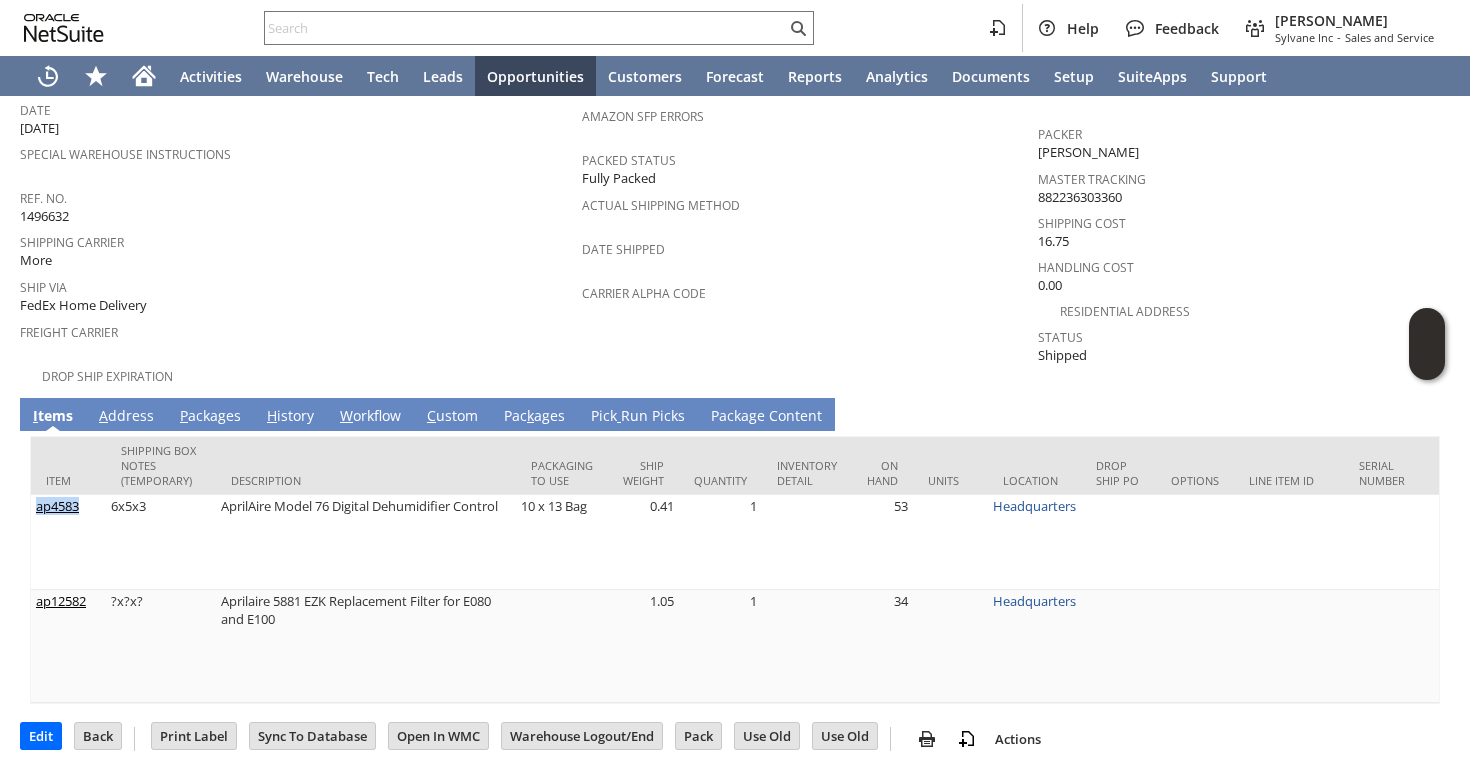 click on "P ackages" at bounding box center (210, 417) 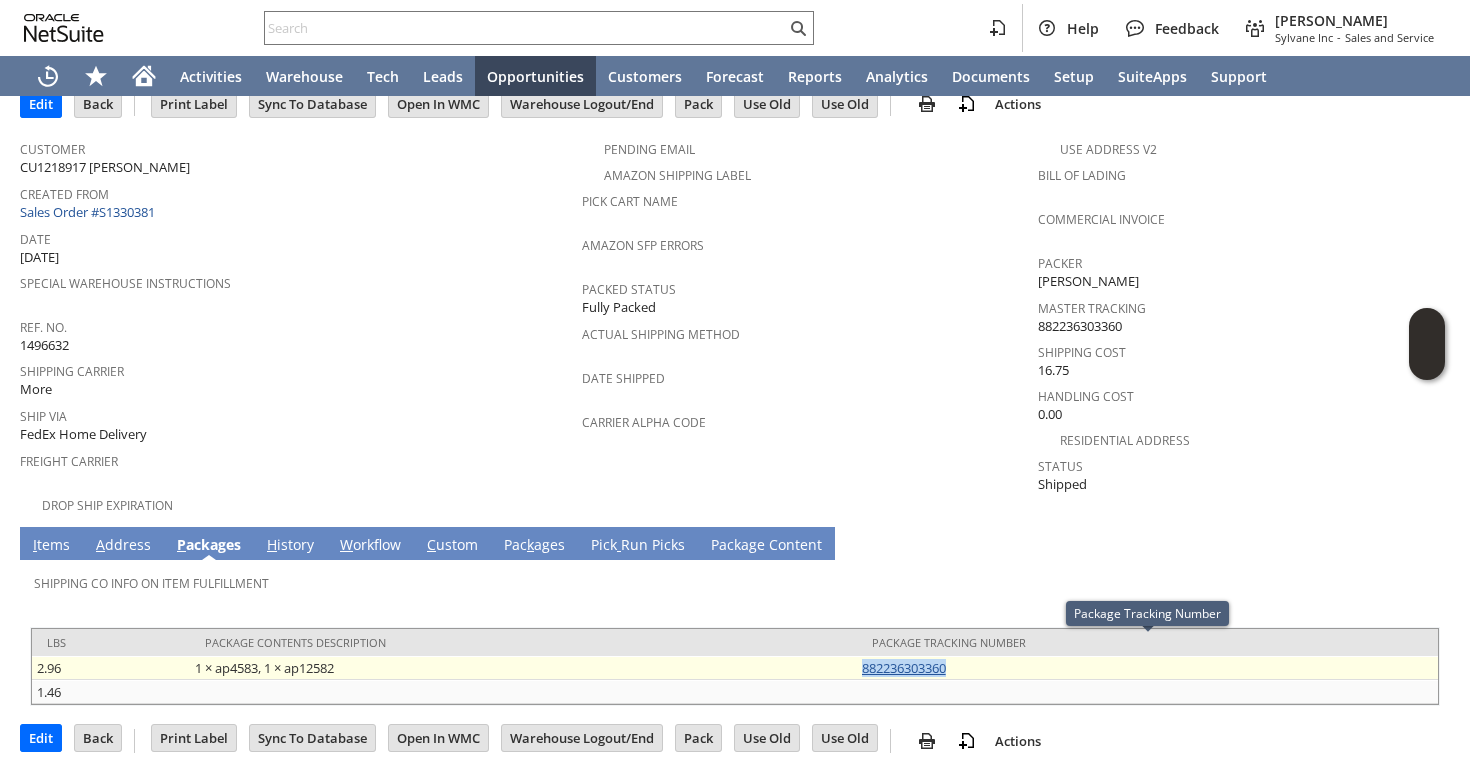 drag, startPoint x: 957, startPoint y: 642, endPoint x: 863, endPoint y: 652, distance: 94.53042 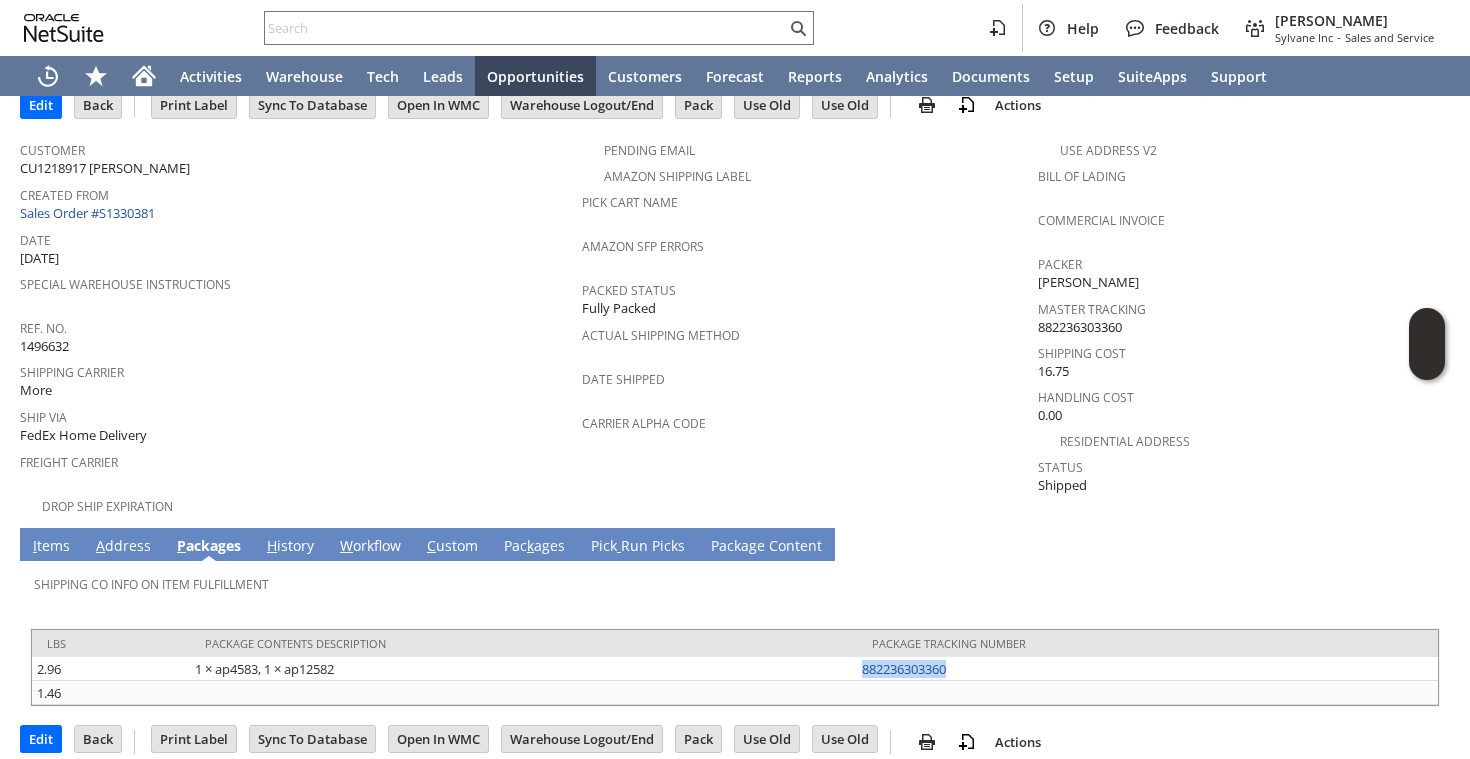 scroll, scrollTop: 82, scrollLeft: 0, axis: vertical 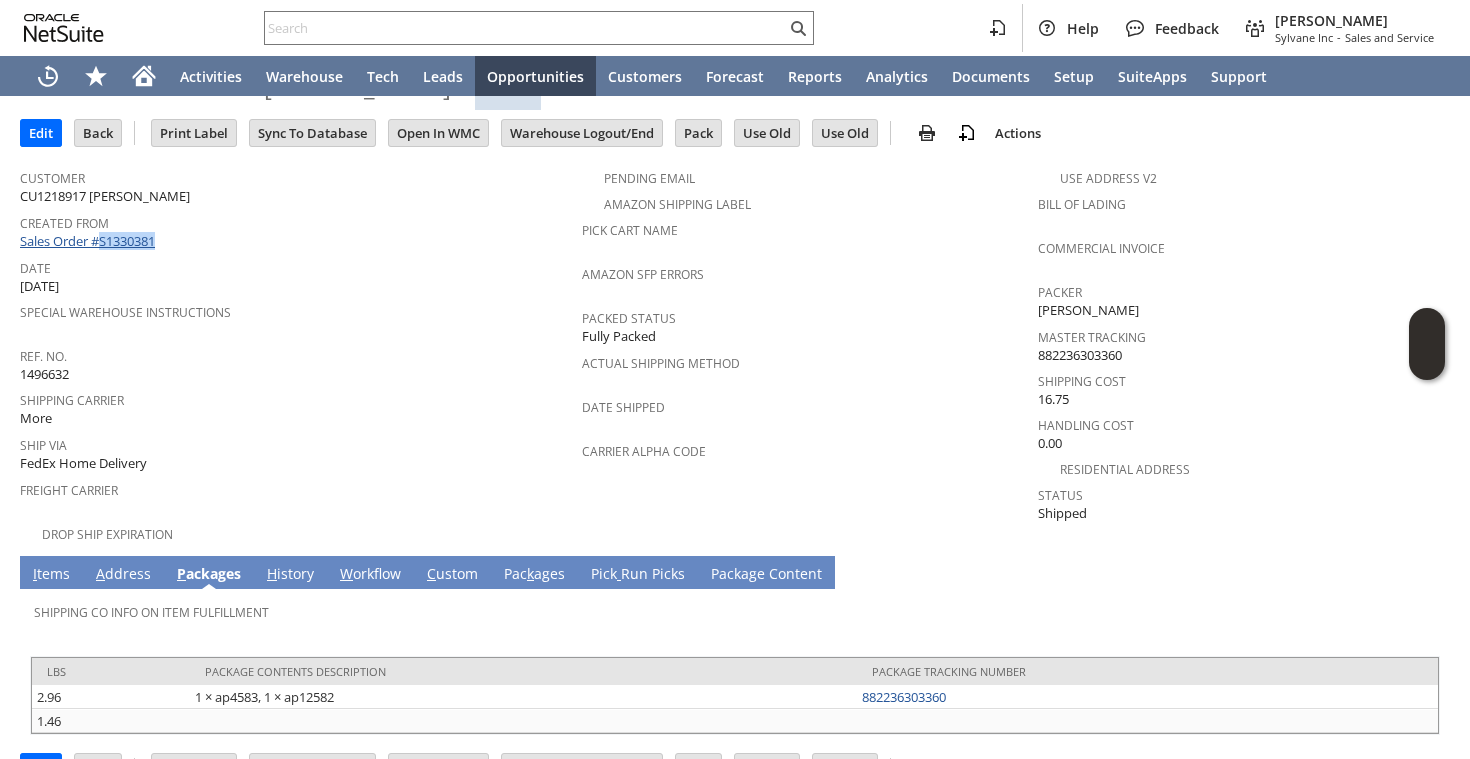 drag, startPoint x: 189, startPoint y: 237, endPoint x: 103, endPoint y: 244, distance: 86.28442 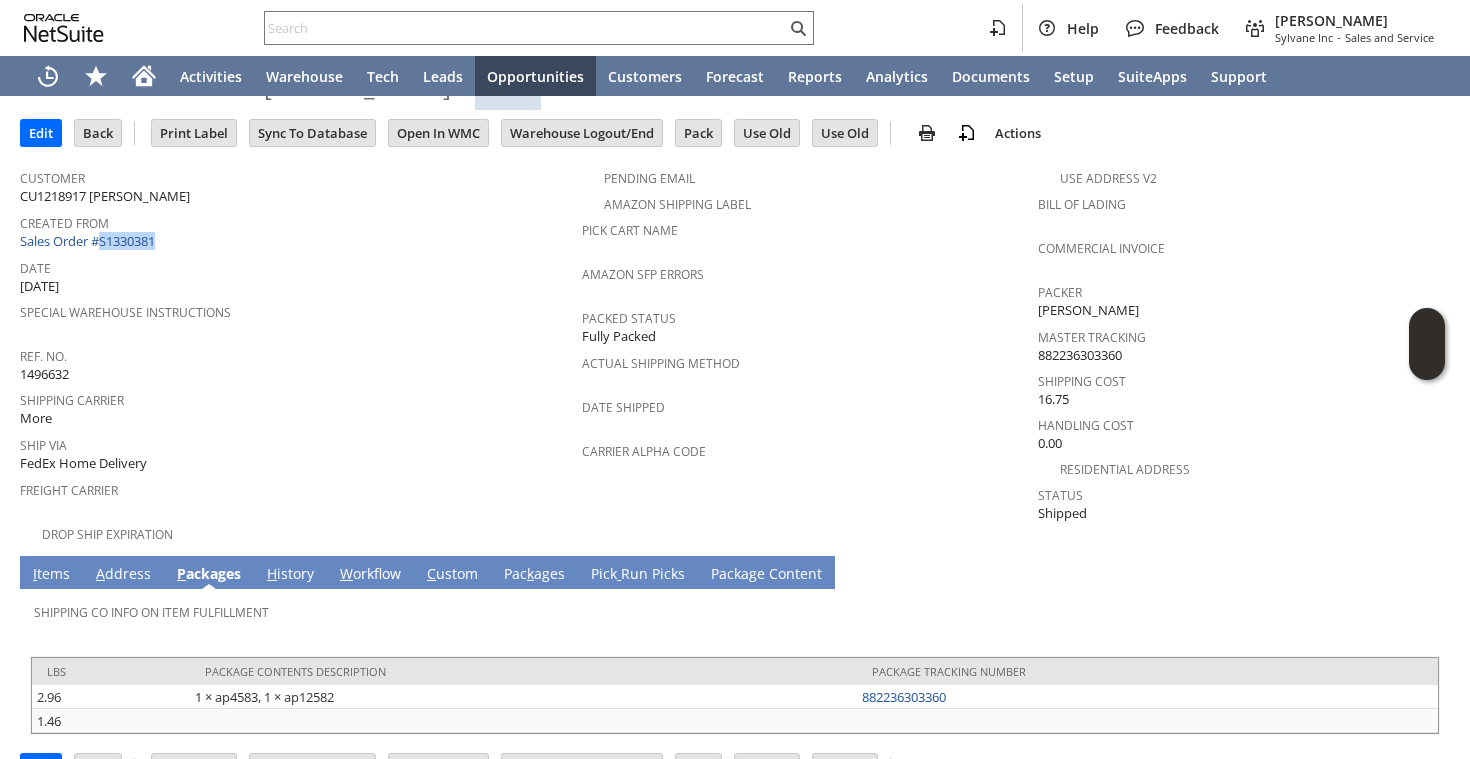 click on "I tems" at bounding box center (51, 575) 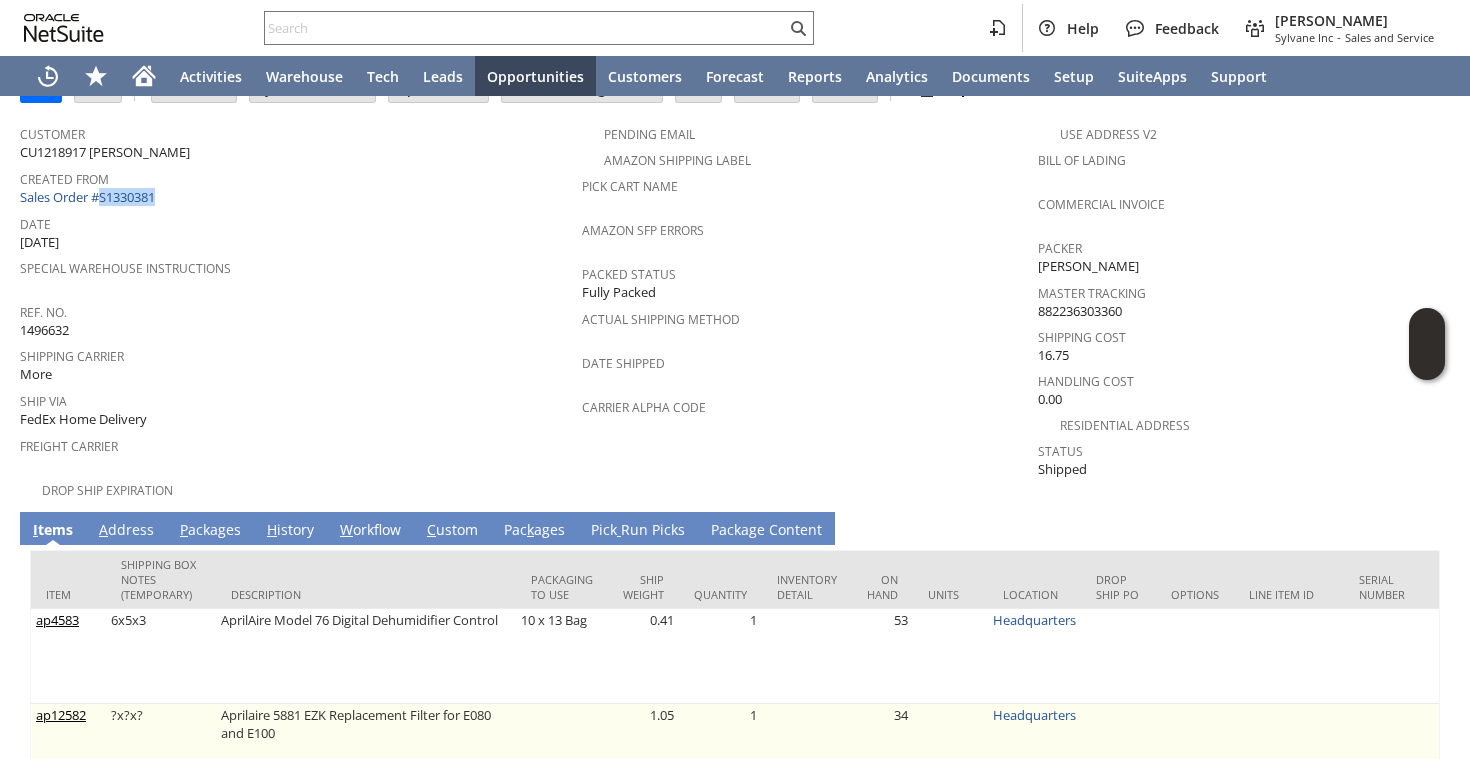 scroll, scrollTop: 130, scrollLeft: 0, axis: vertical 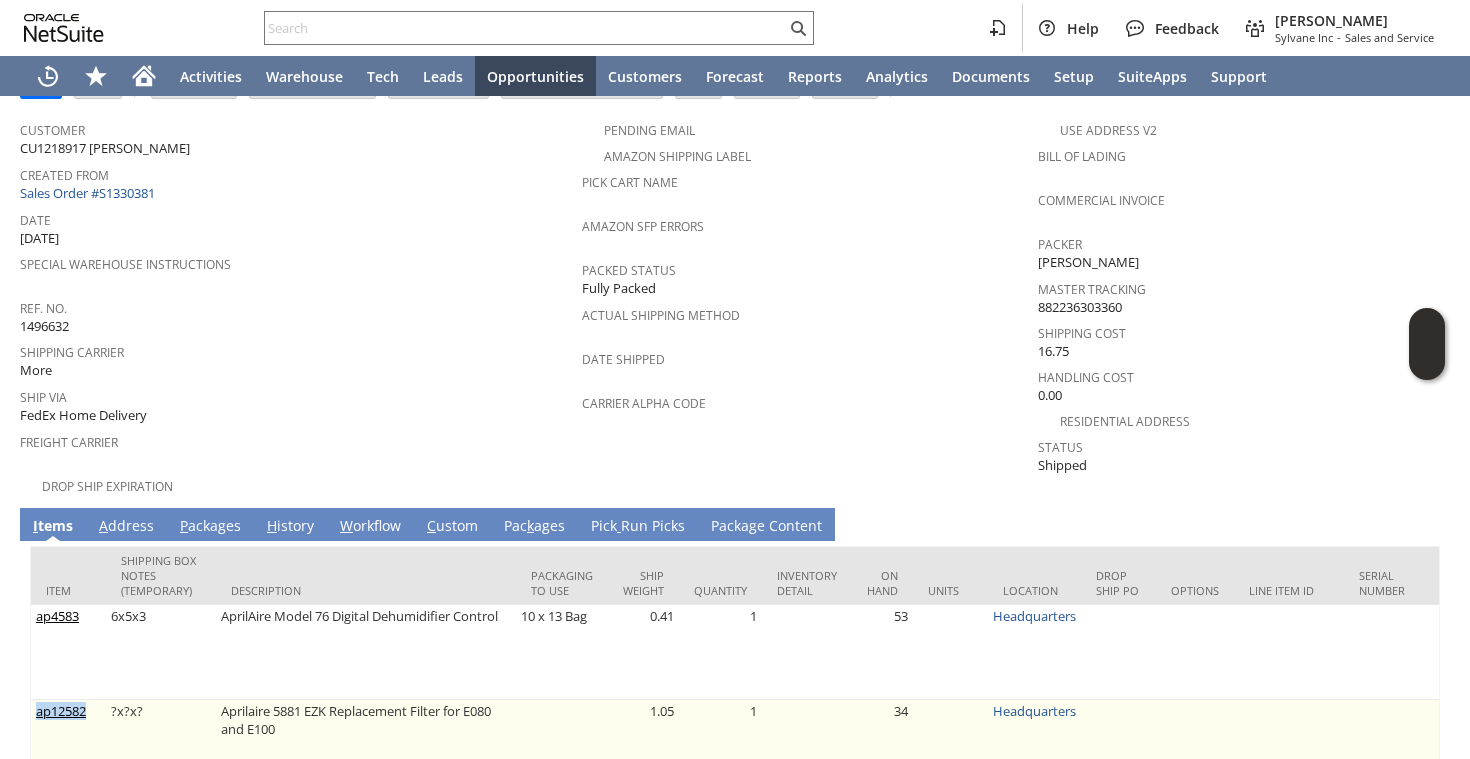 drag, startPoint x: 102, startPoint y: 700, endPoint x: 38, endPoint y: 694, distance: 64.28063 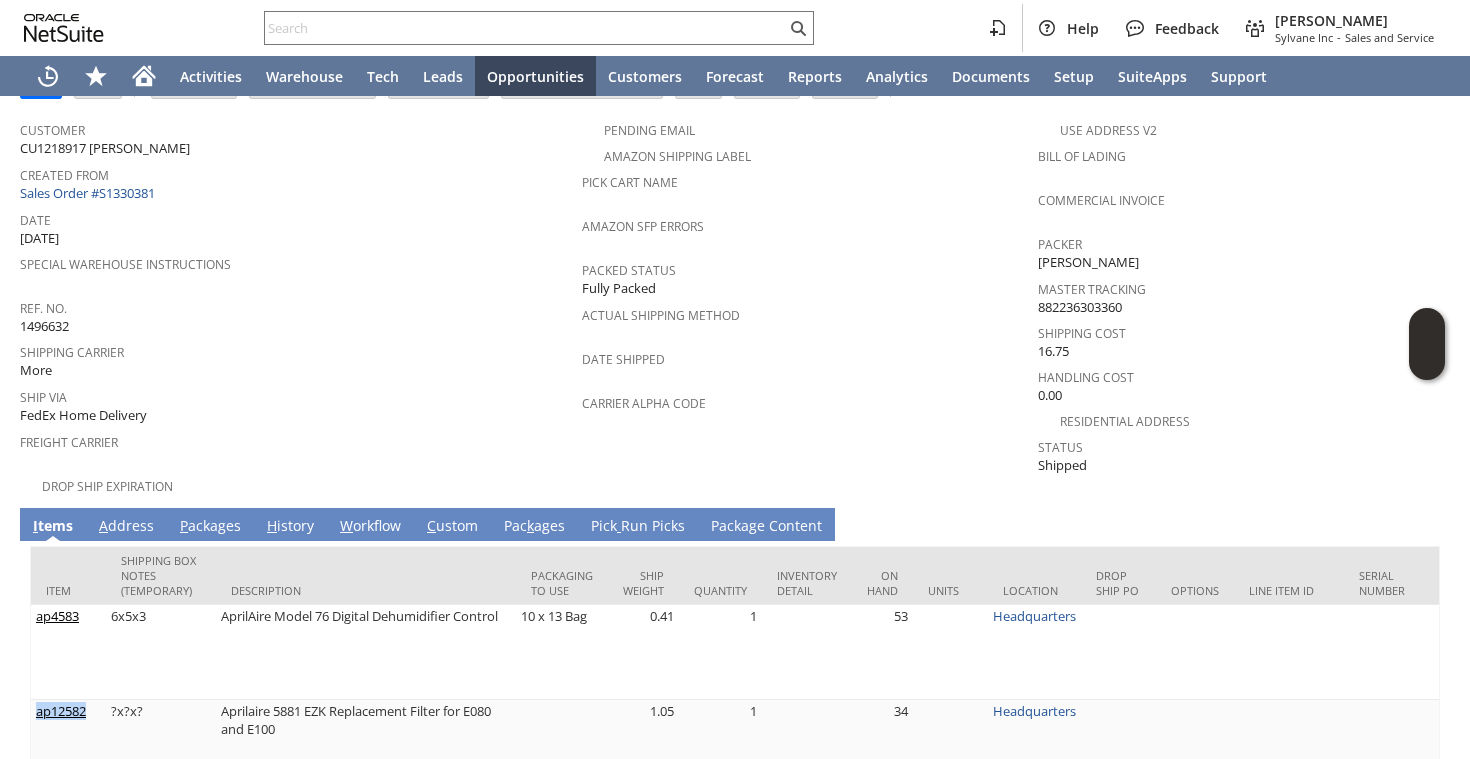 click on "P ackages" at bounding box center [210, 527] 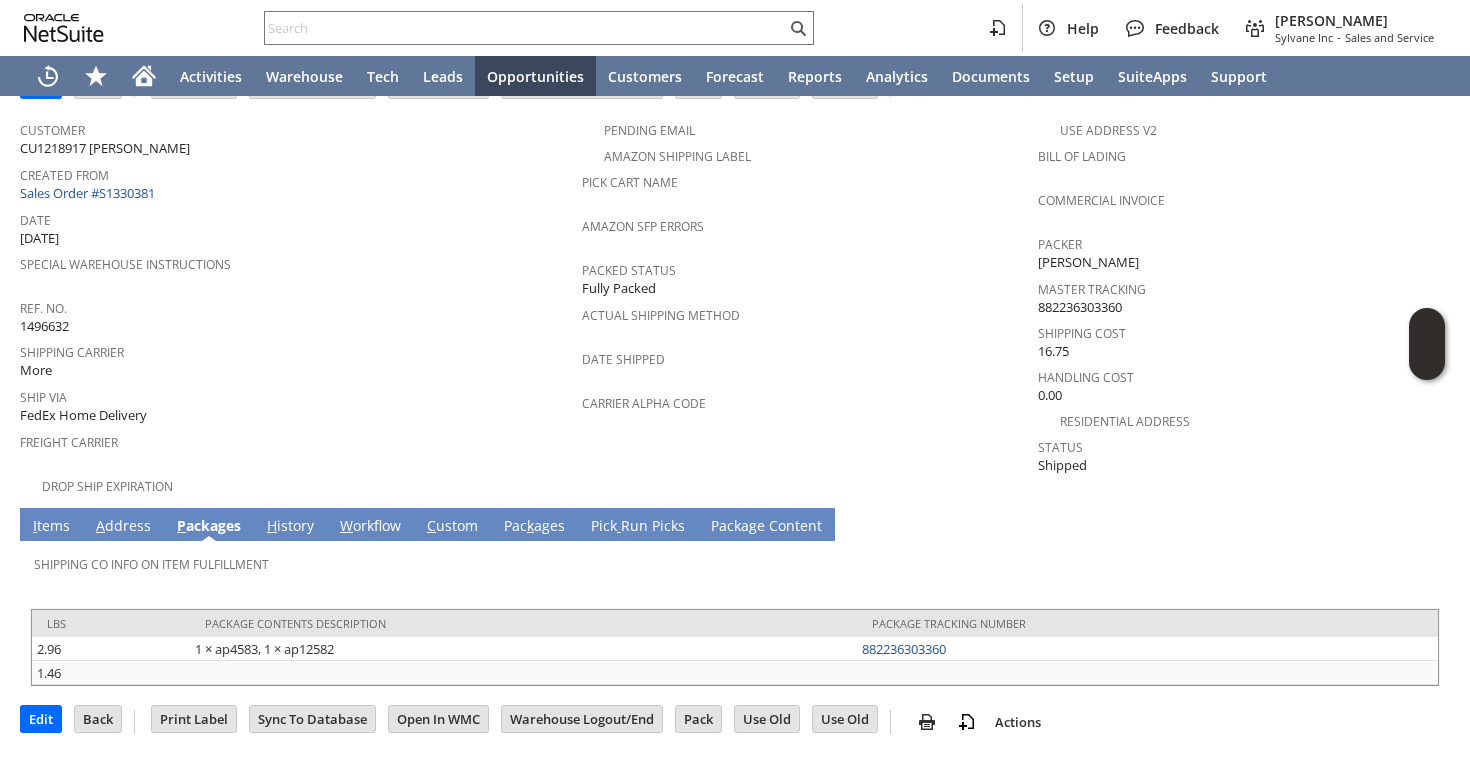 scroll, scrollTop: 111, scrollLeft: 0, axis: vertical 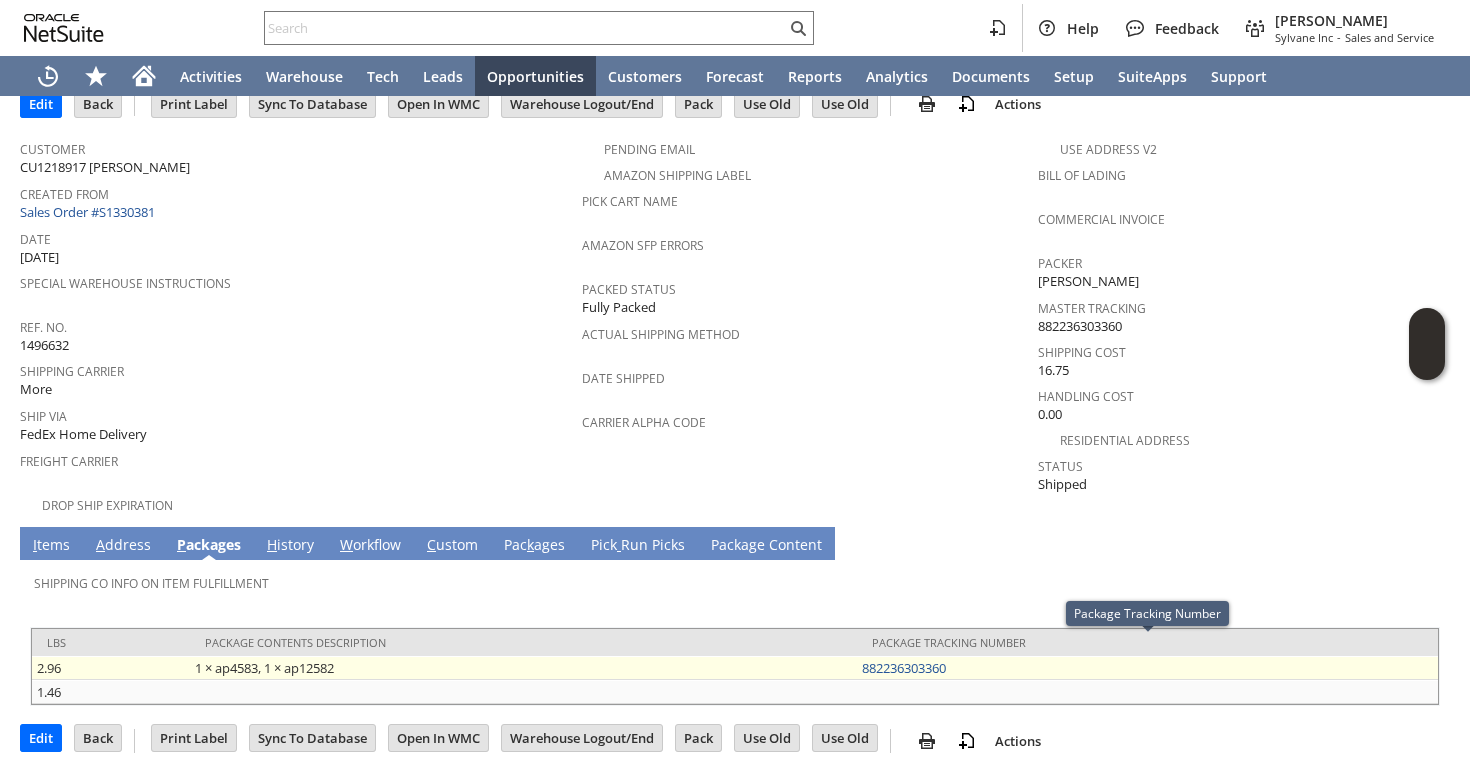copy on "1 × ap4583, 1 × ap12582
882236303360" 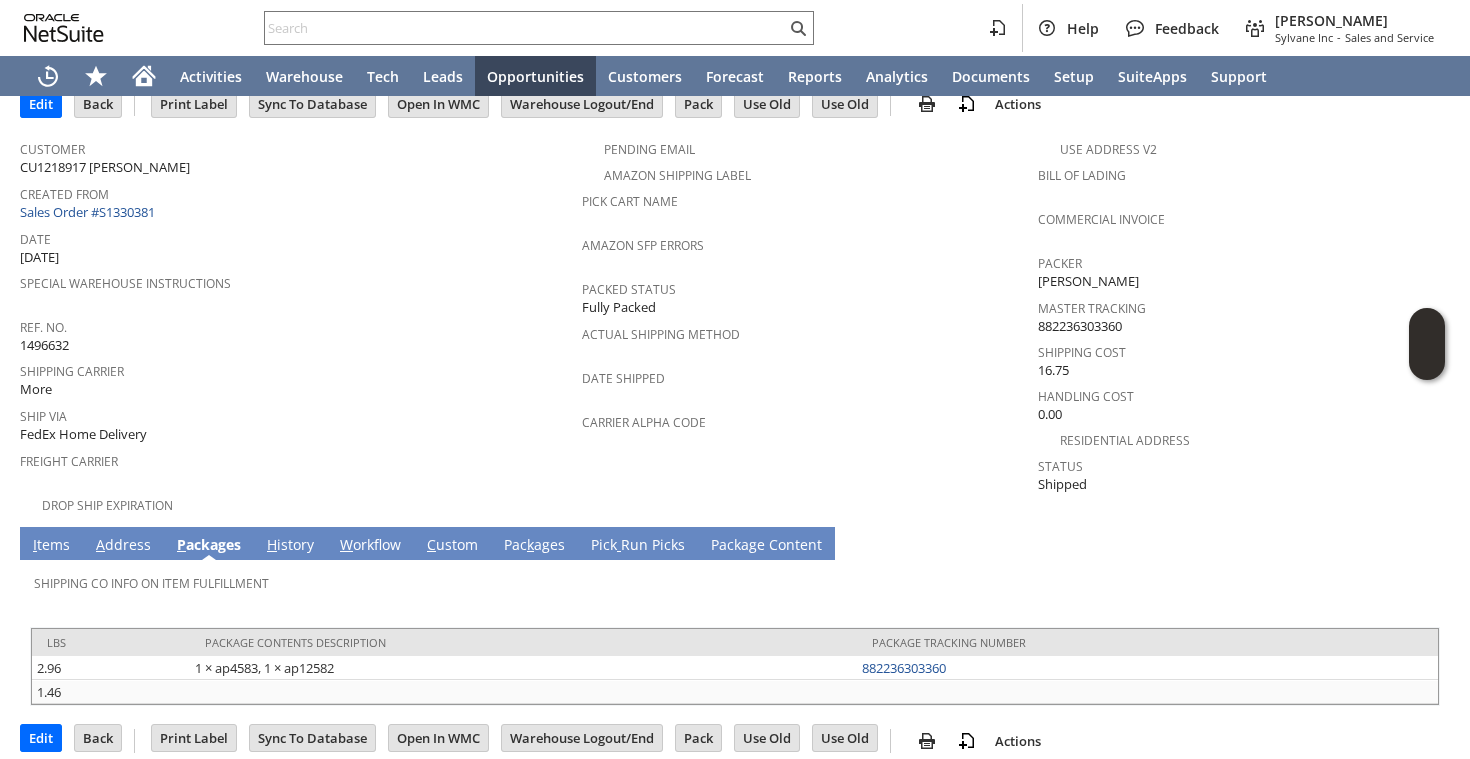 scroll, scrollTop: 0, scrollLeft: 0, axis: both 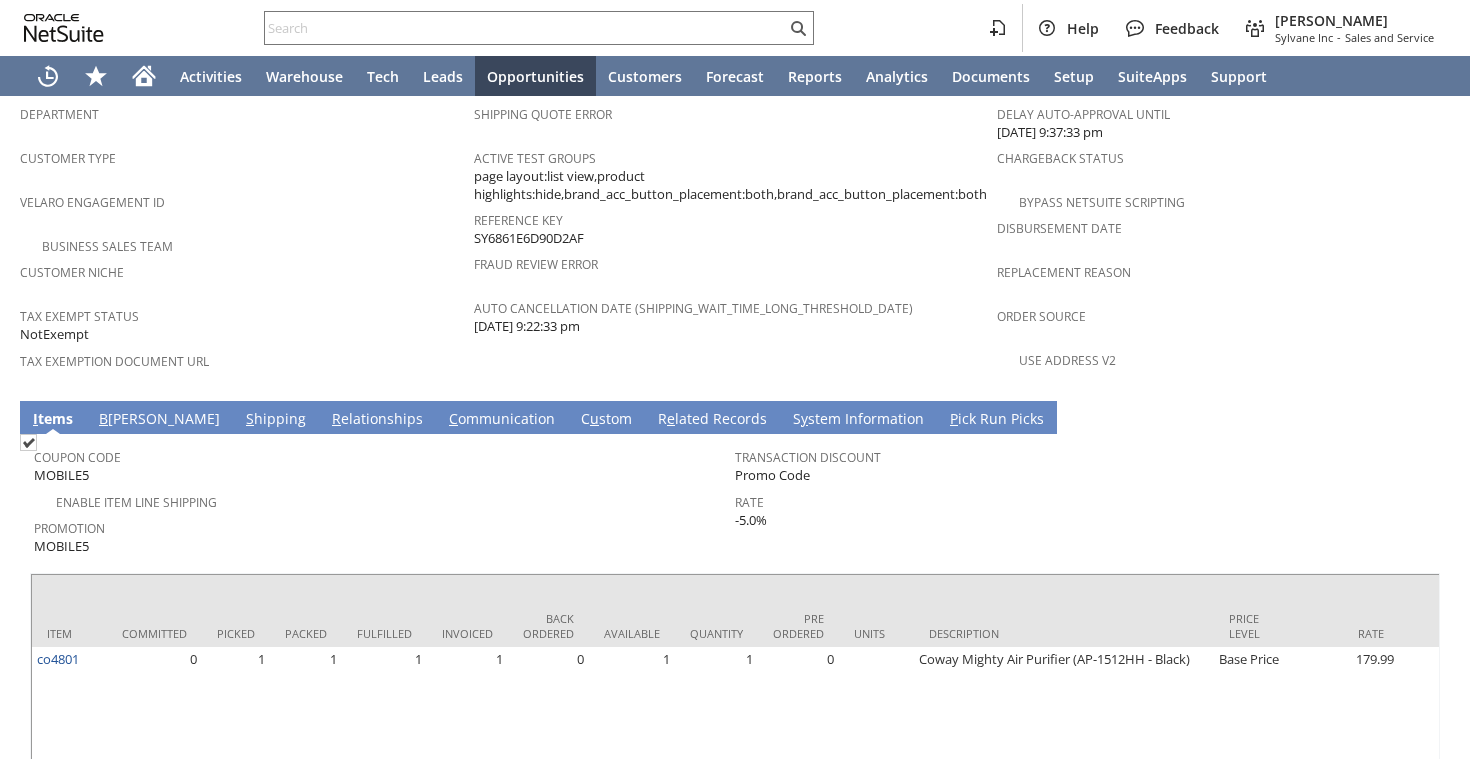 click on "S hipping" at bounding box center [276, 420] 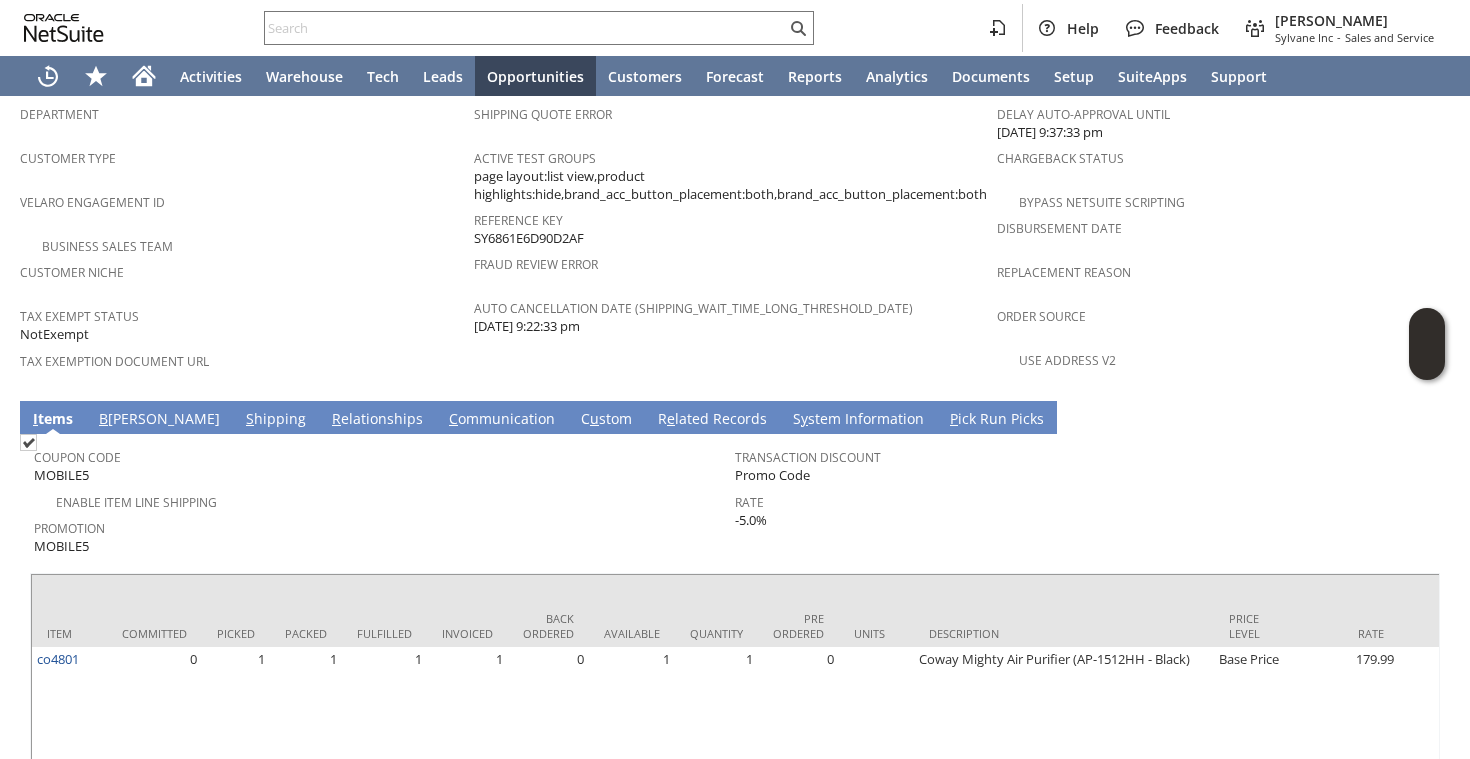 click on "S hipping" at bounding box center [276, 420] 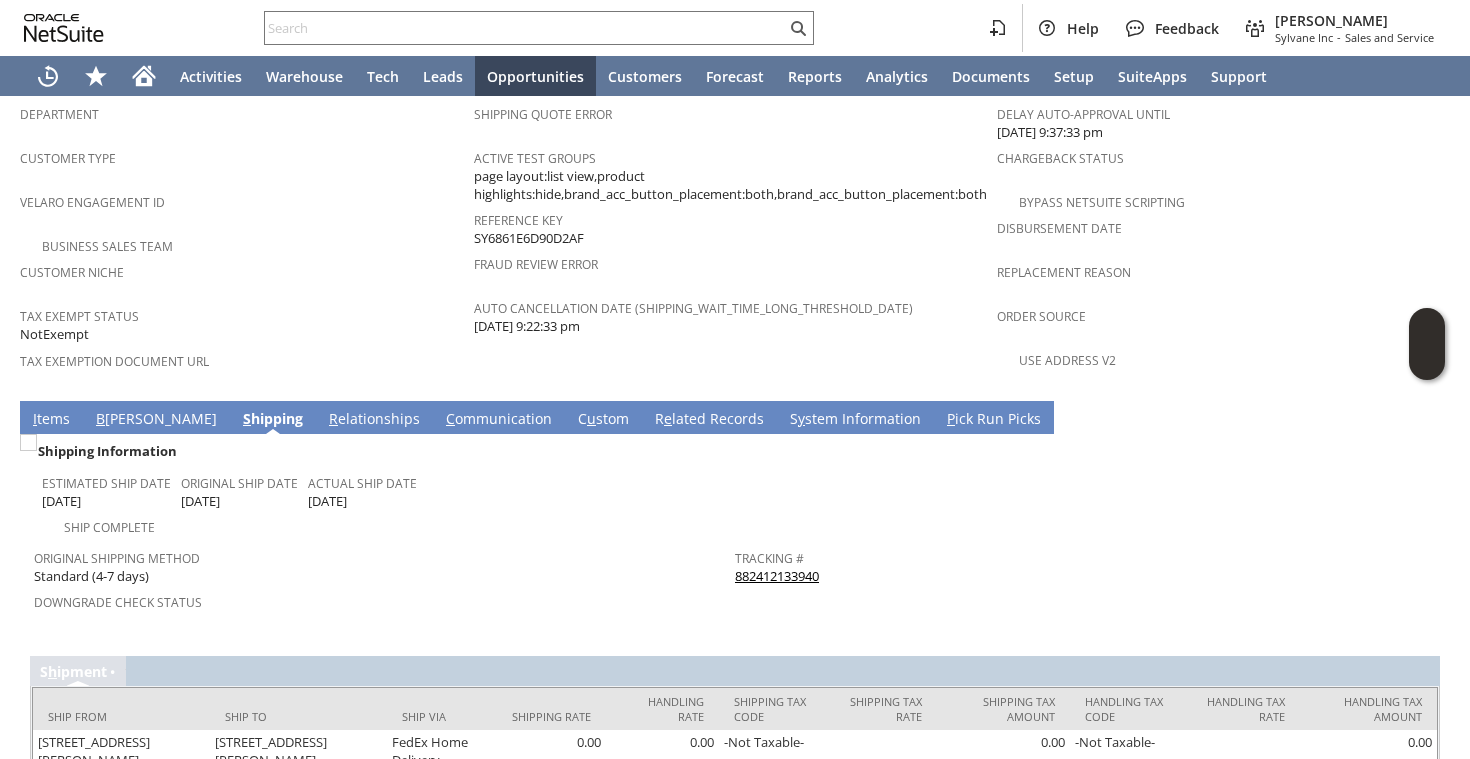 click on "882412133940" at bounding box center (777, 576) 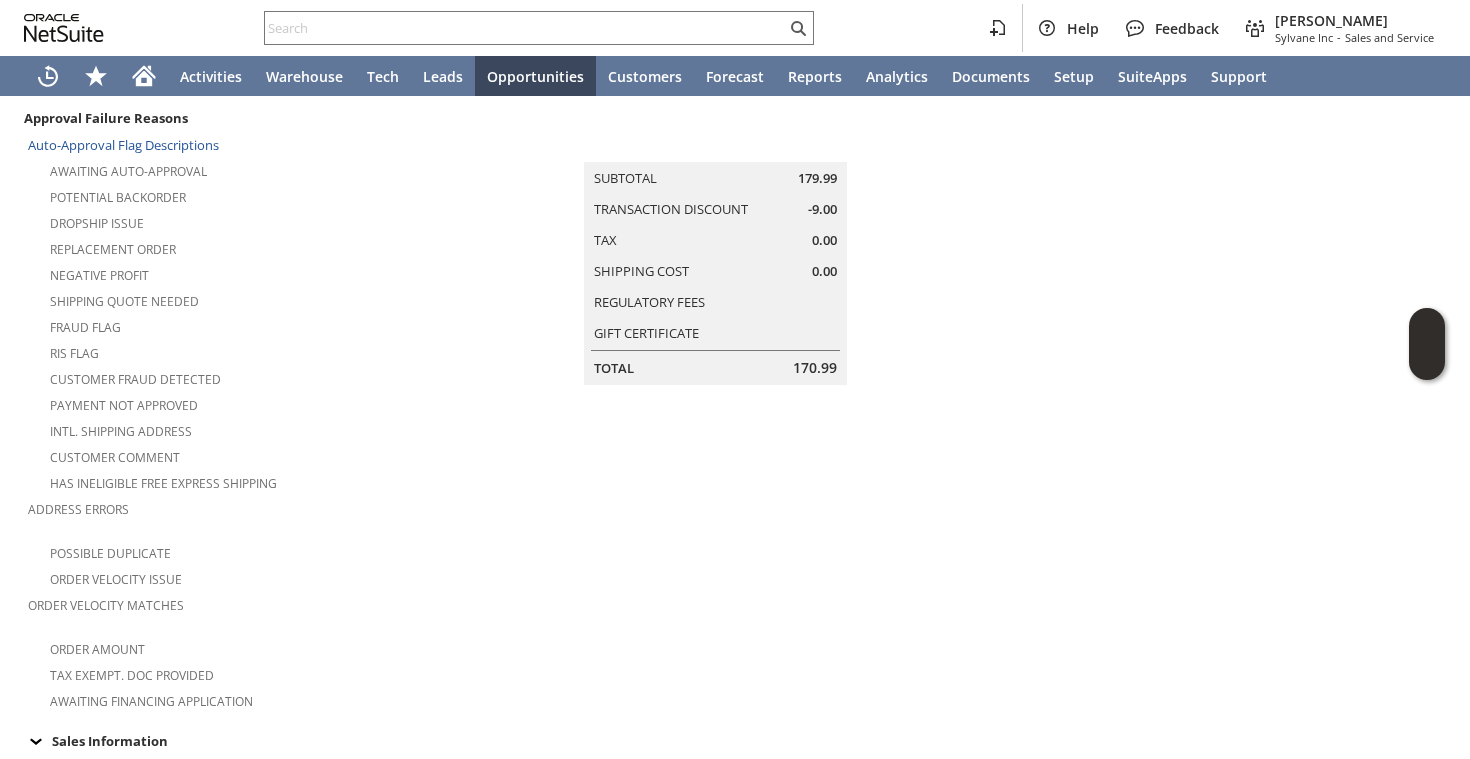 scroll, scrollTop: 0, scrollLeft: 0, axis: both 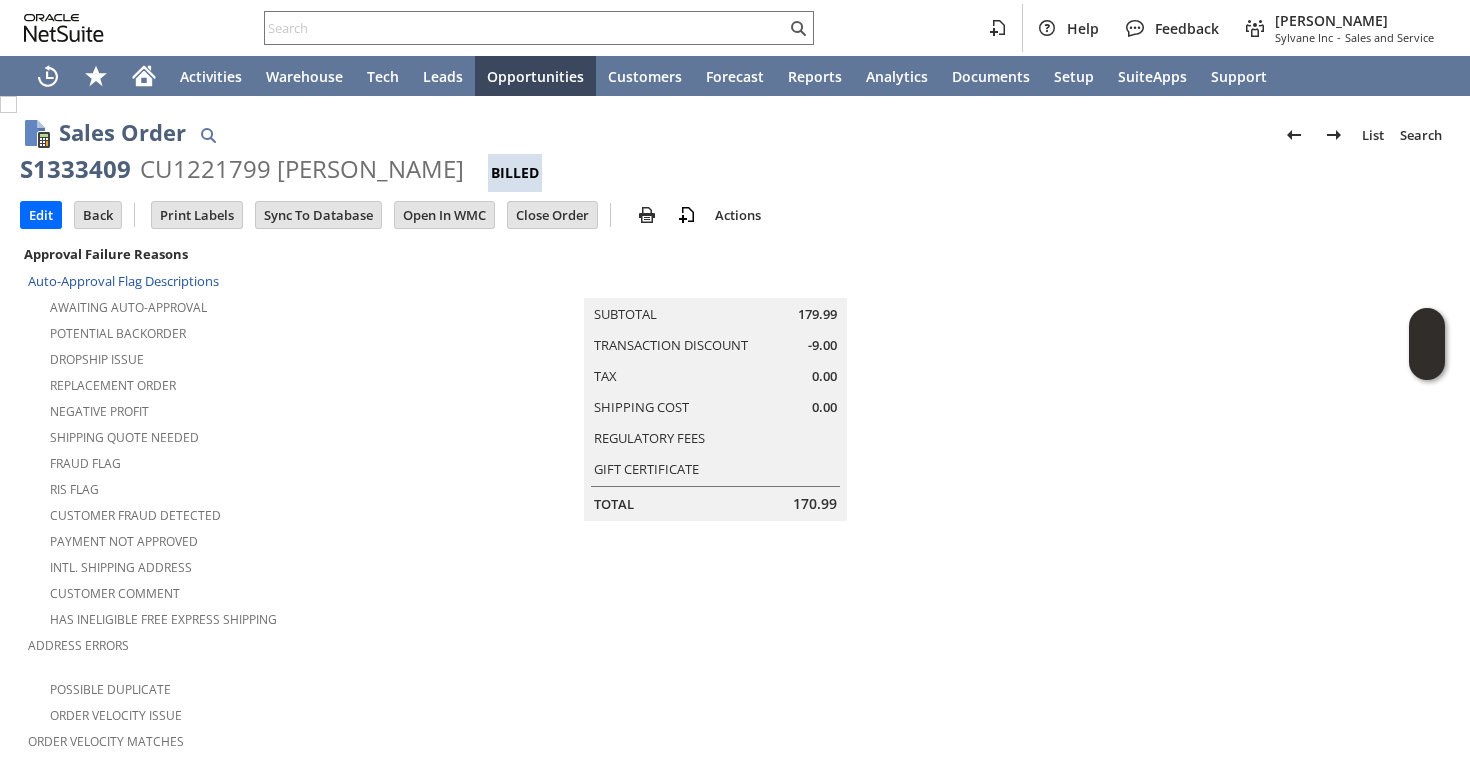 click on "CU1221799 Xenia Slabina" at bounding box center [302, 169] 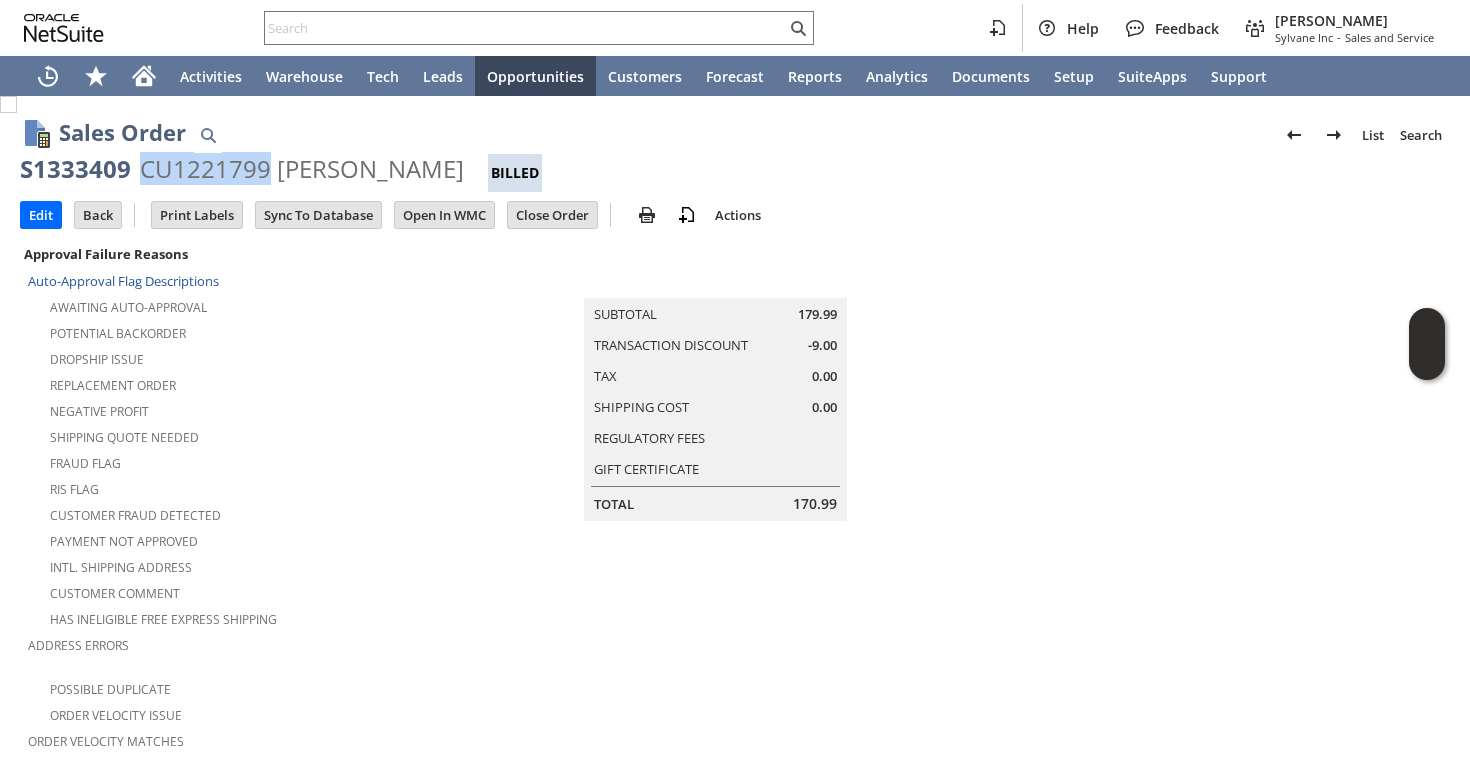 copy on "CU1221799" 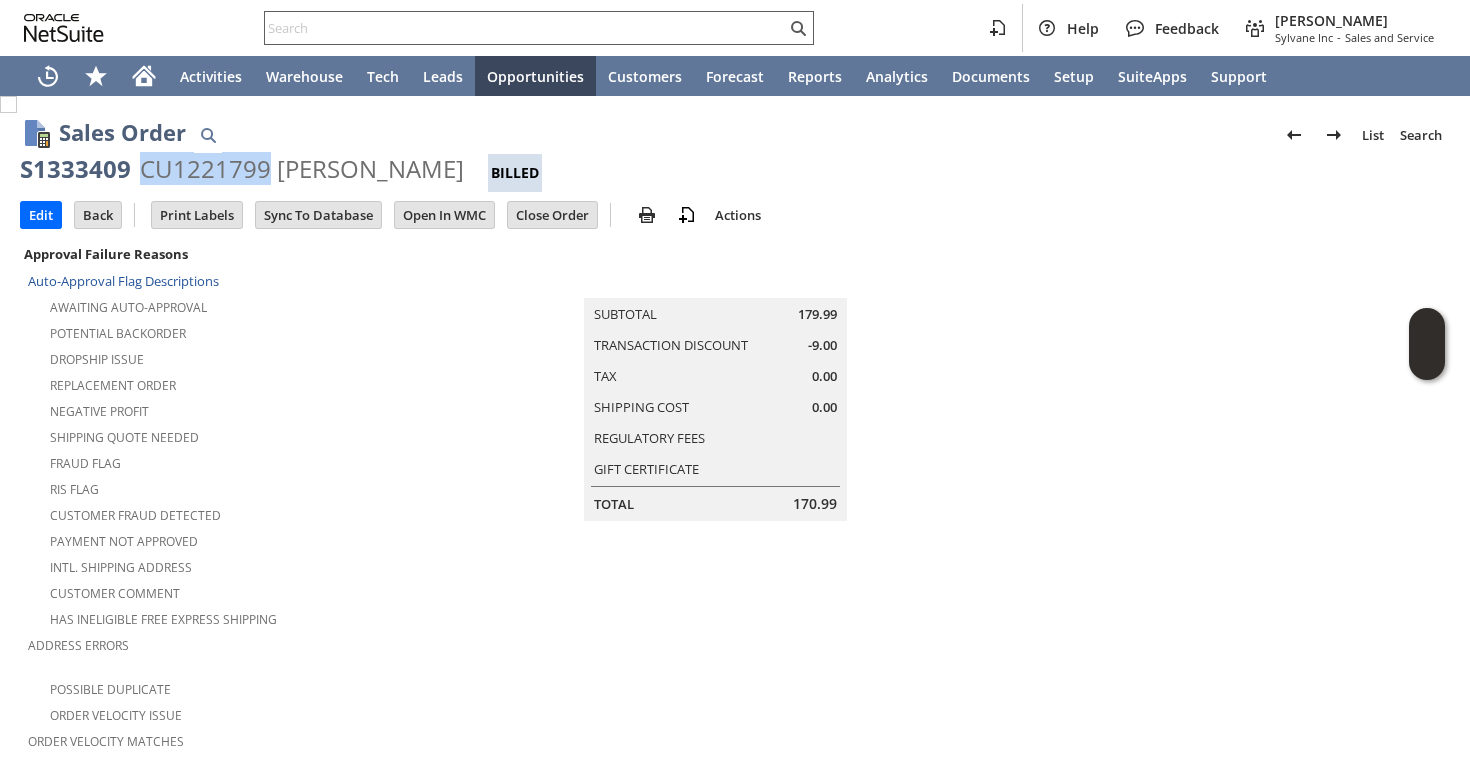 click at bounding box center [525, 28] 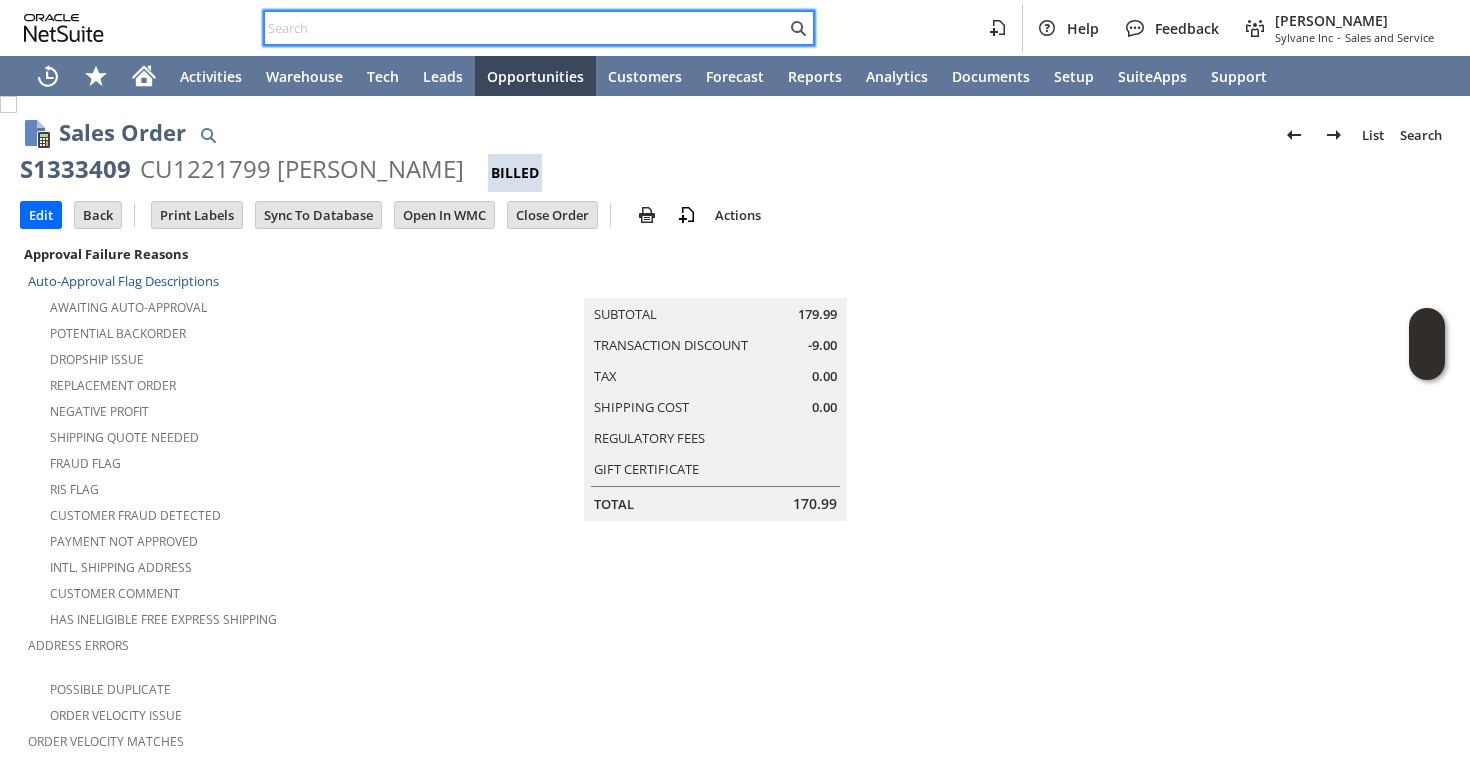 paste on "dave.bachelier@gmail.com" 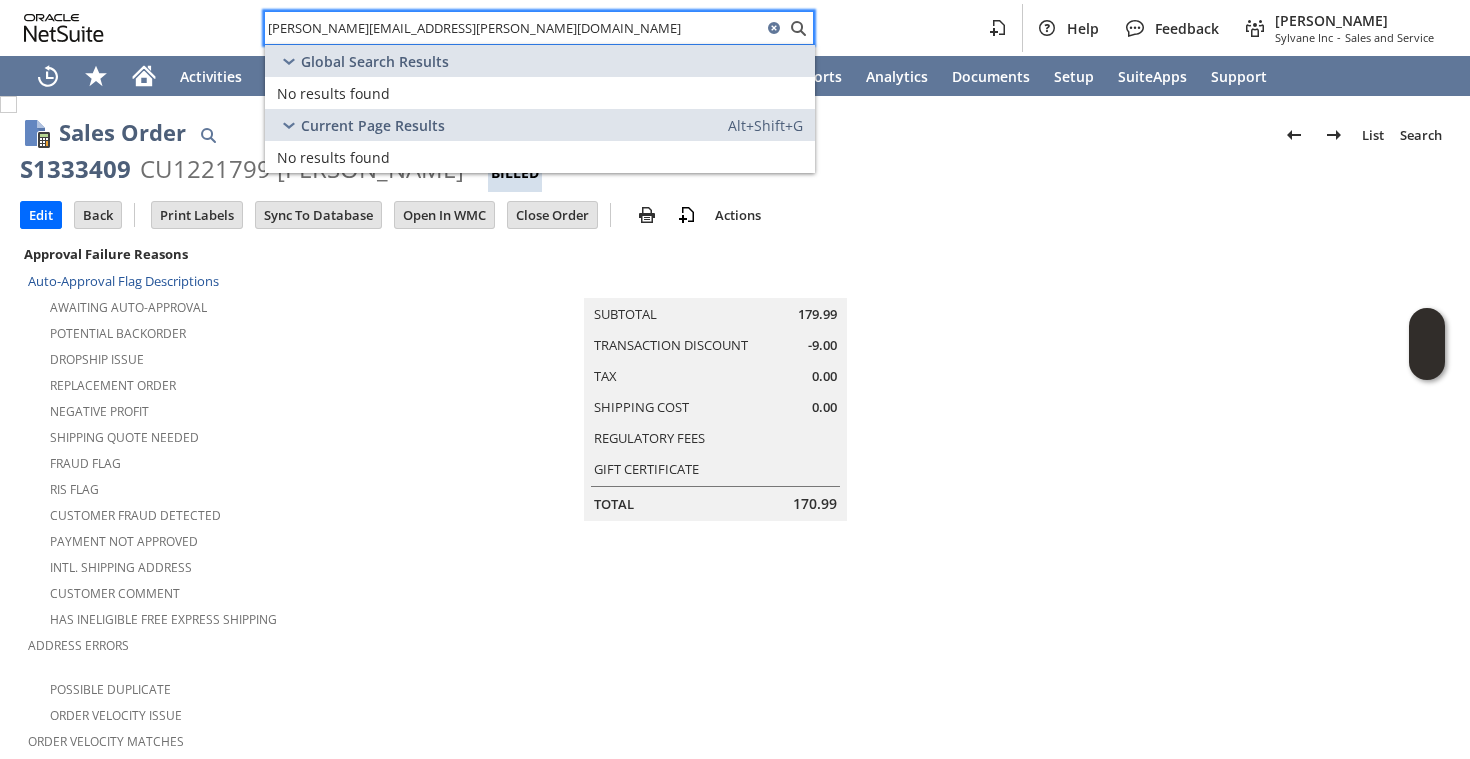 click on "Global Search Results" at bounding box center (540, 61) 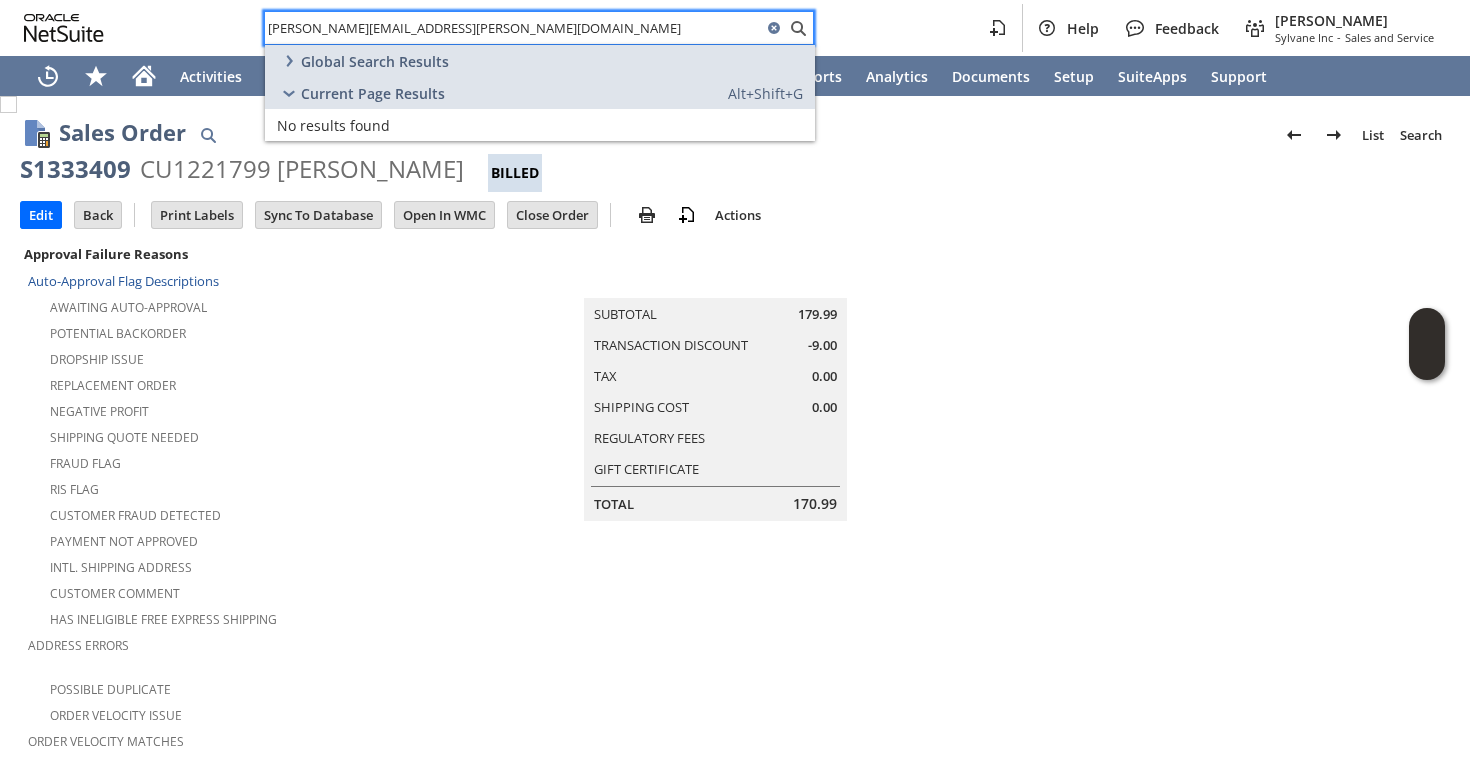 click on "dave.bachelier@gmail.com" at bounding box center (513, 28) 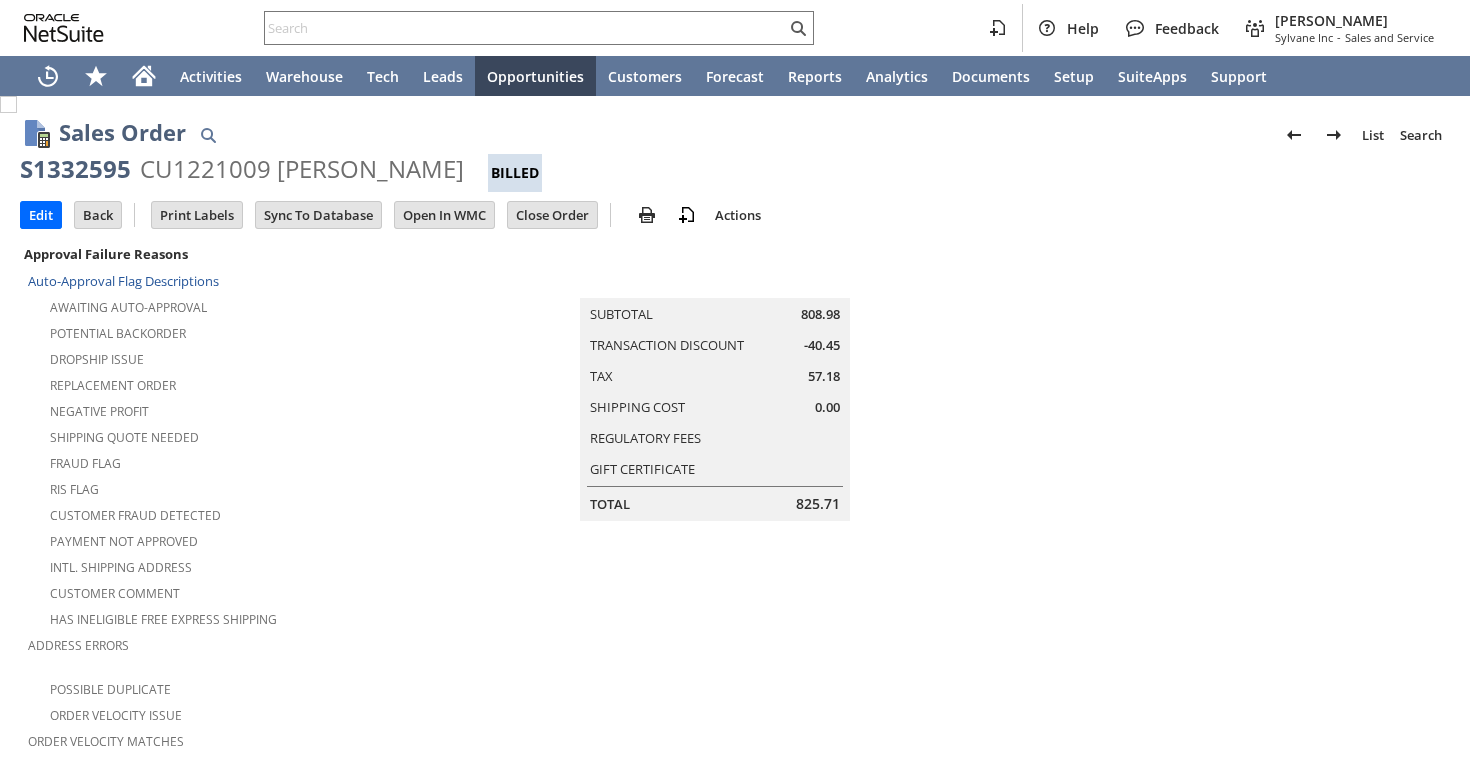 scroll, scrollTop: 0, scrollLeft: 0, axis: both 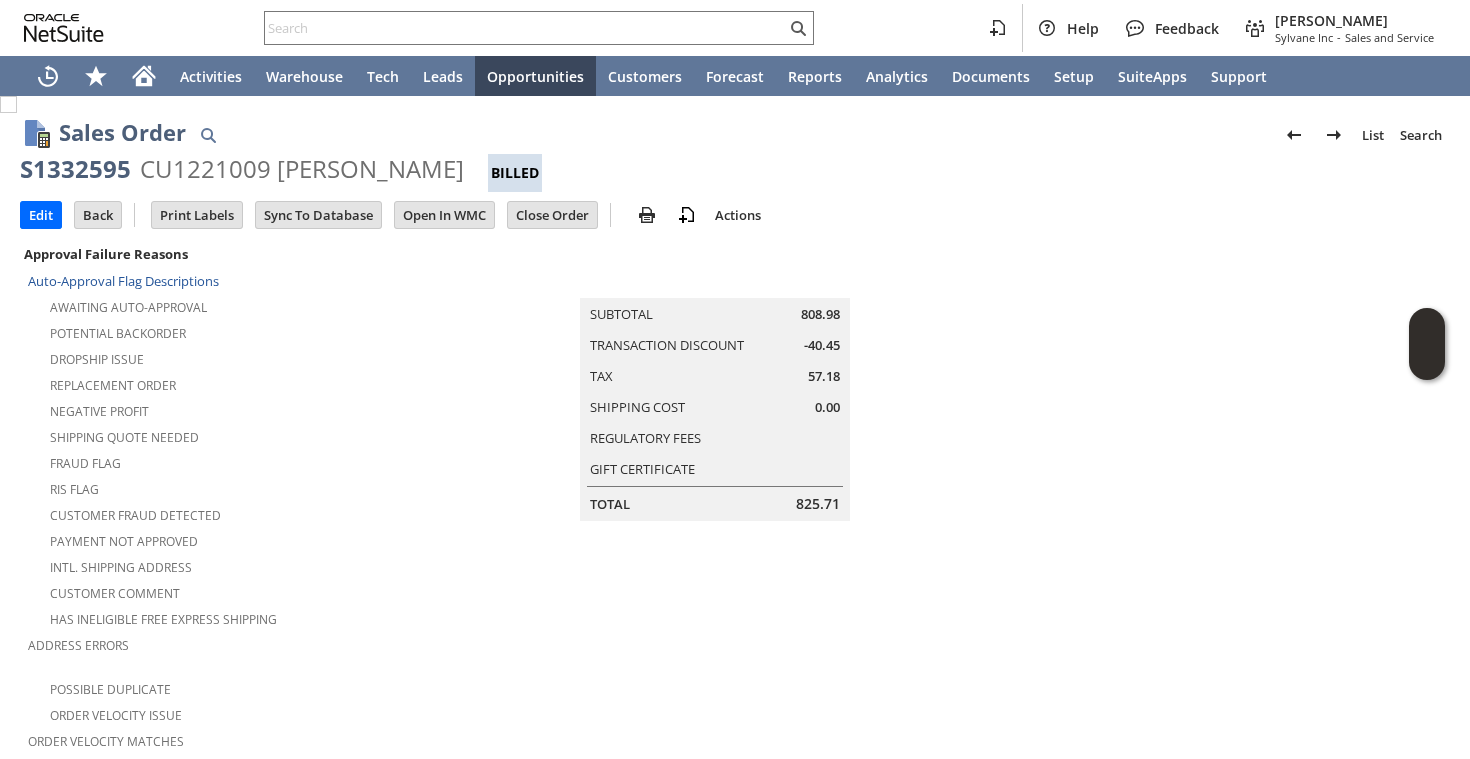 click on "S1332595" at bounding box center (75, 169) 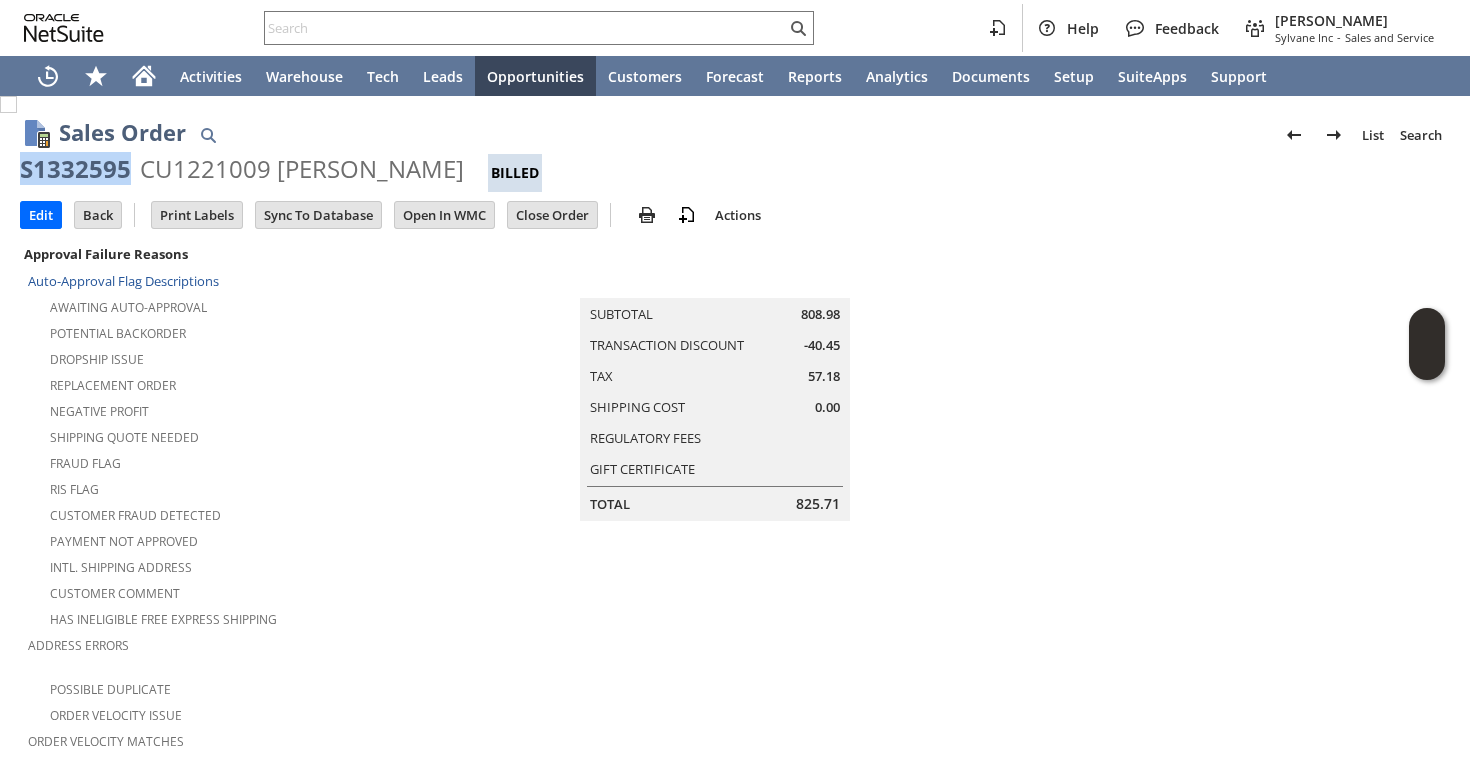 copy on "S1332595" 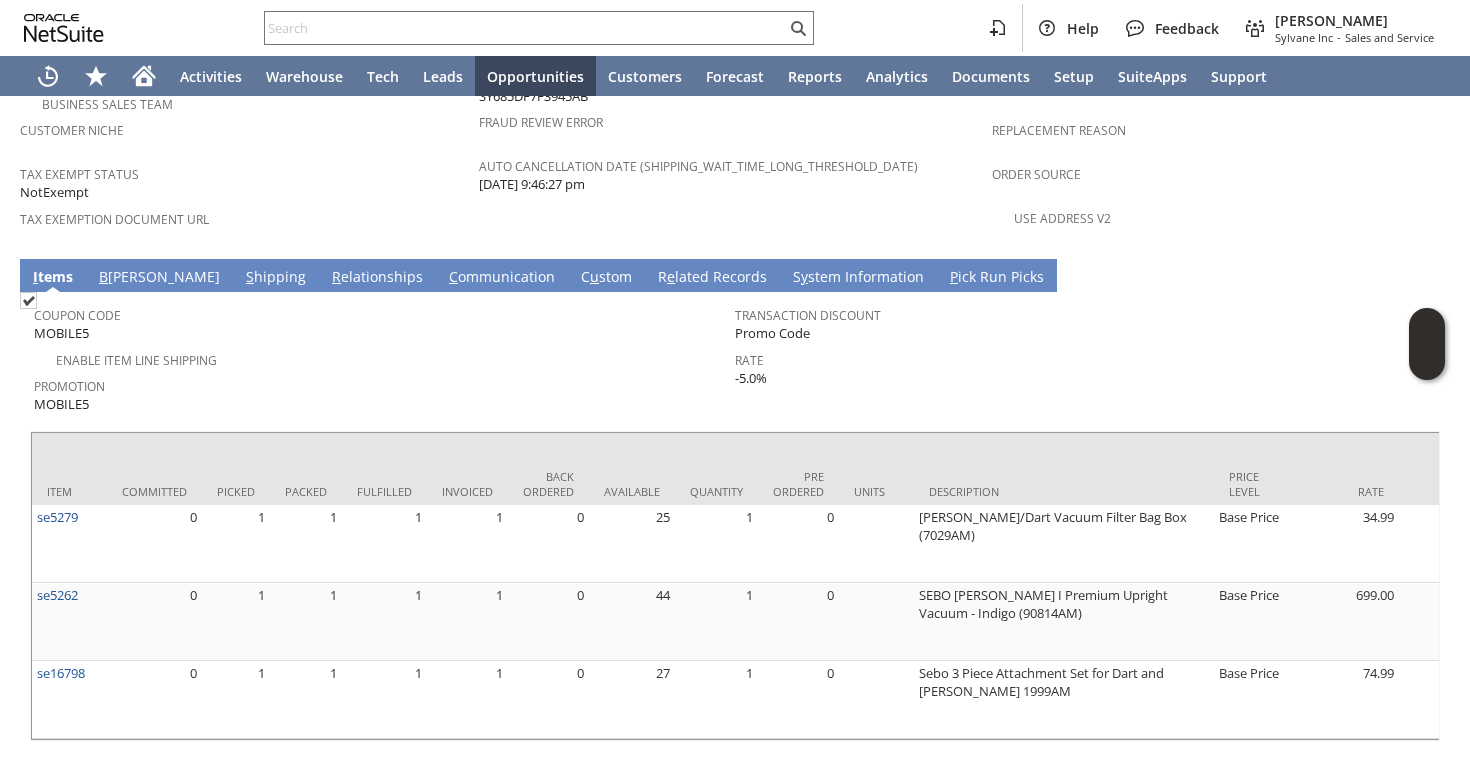 scroll, scrollTop: 1497, scrollLeft: 0, axis: vertical 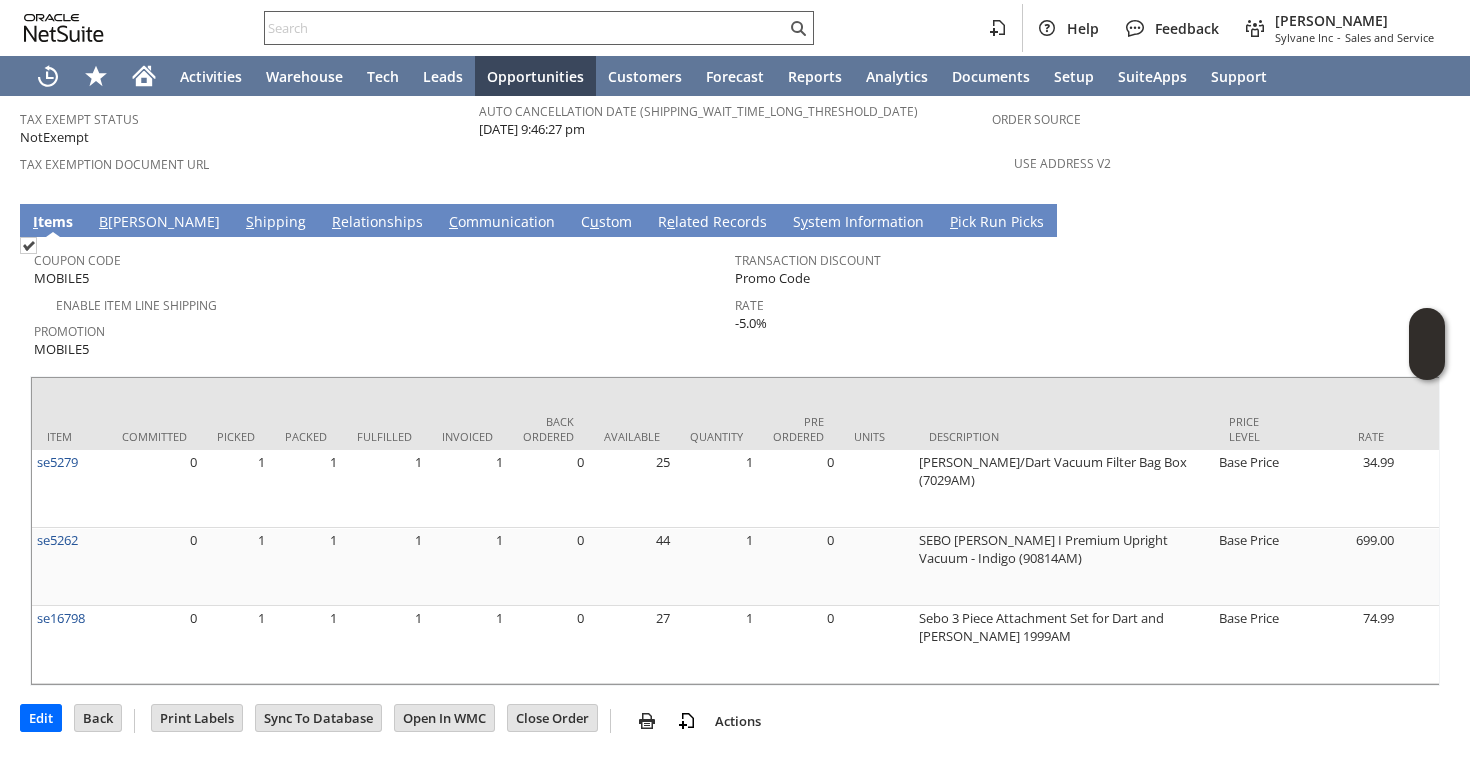 click at bounding box center [525, 28] 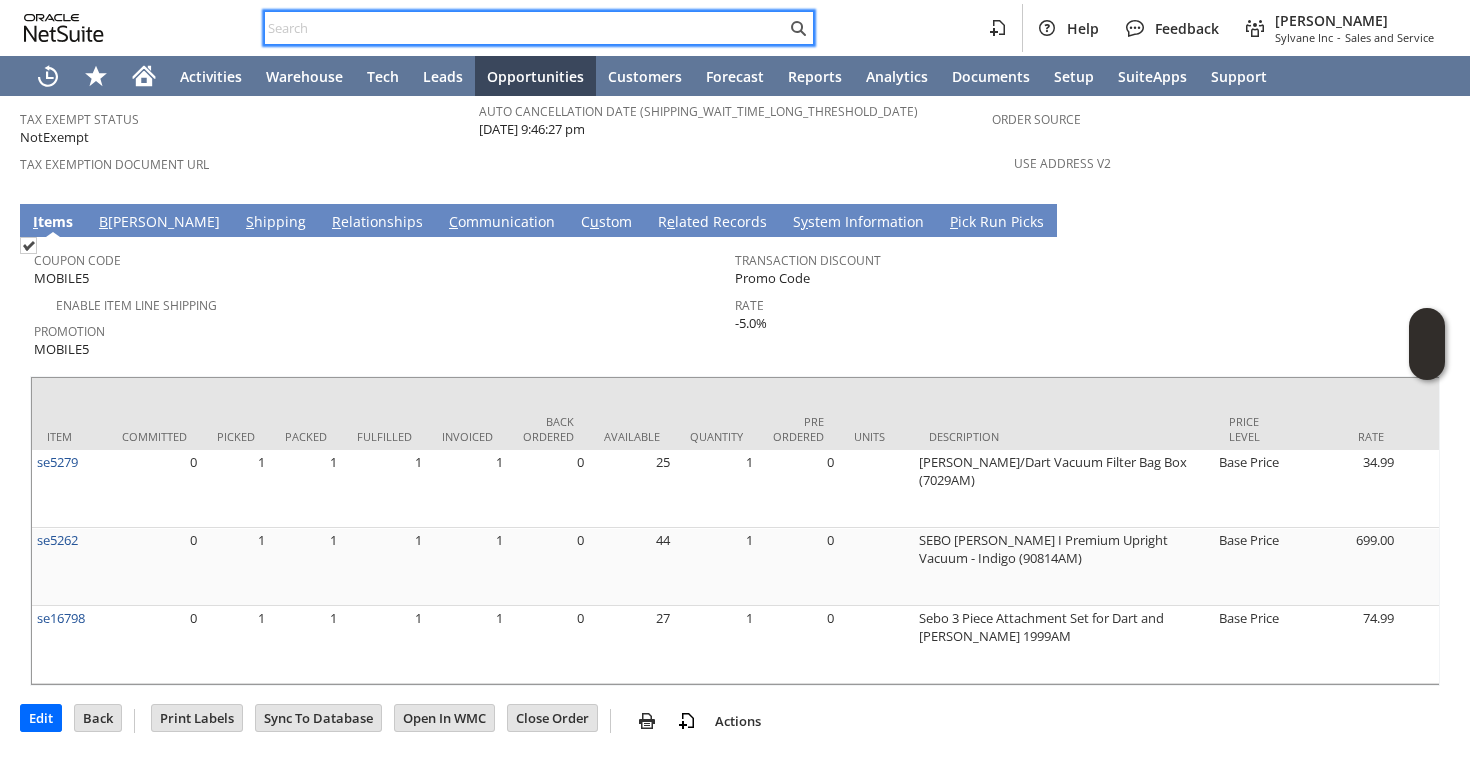 paste on "[EMAIL_ADDRESS][DOMAIN_NAME]" 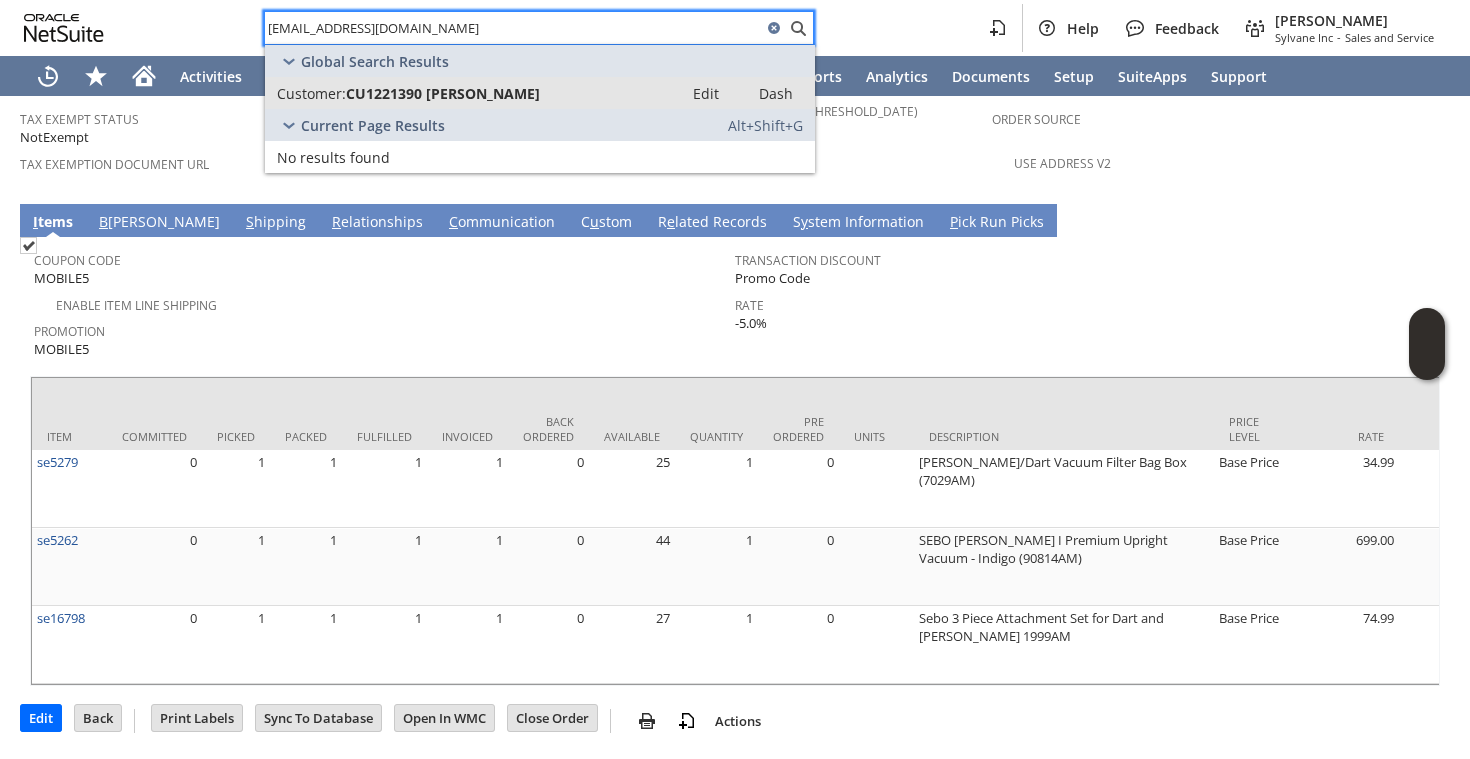 type on "[EMAIL_ADDRESS][DOMAIN_NAME]" 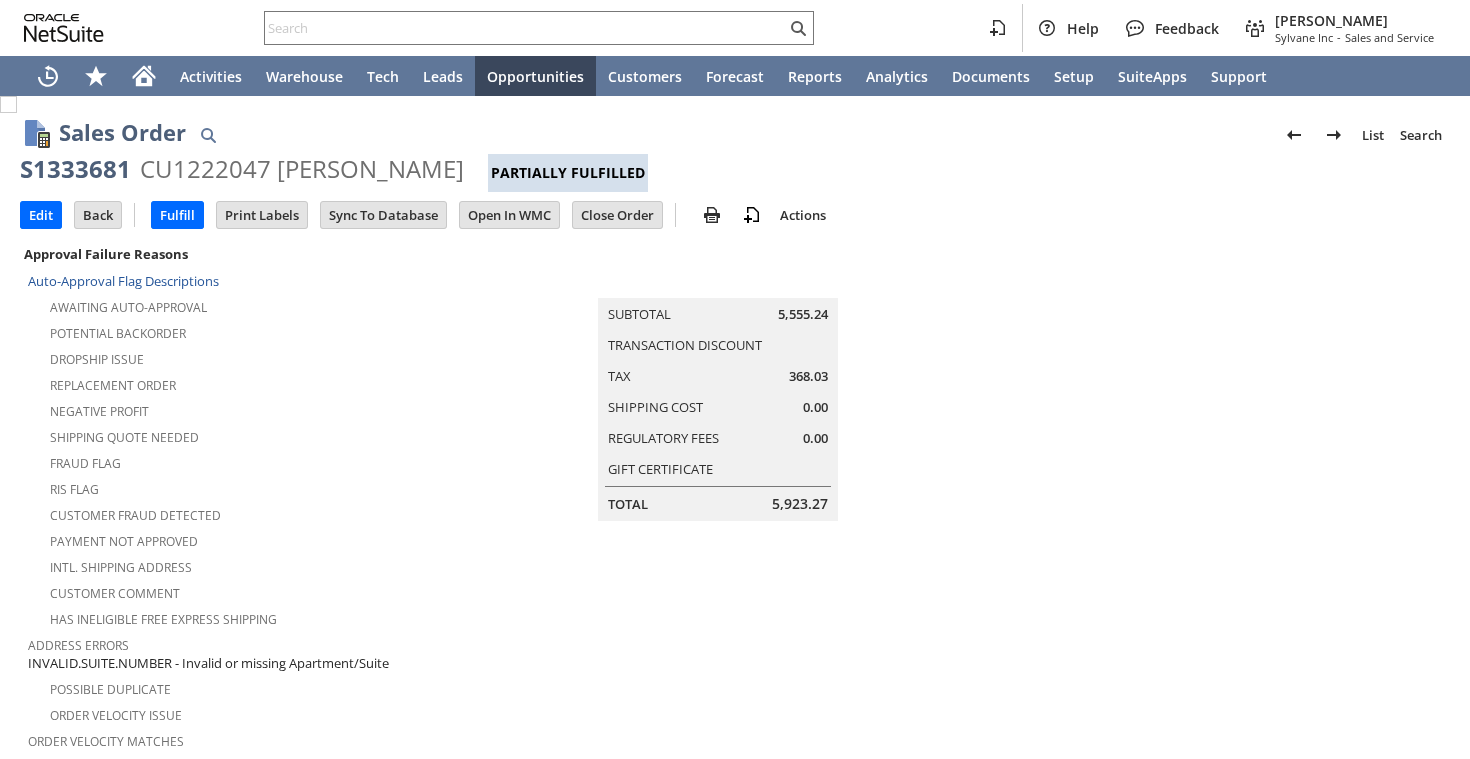 scroll, scrollTop: 0, scrollLeft: 0, axis: both 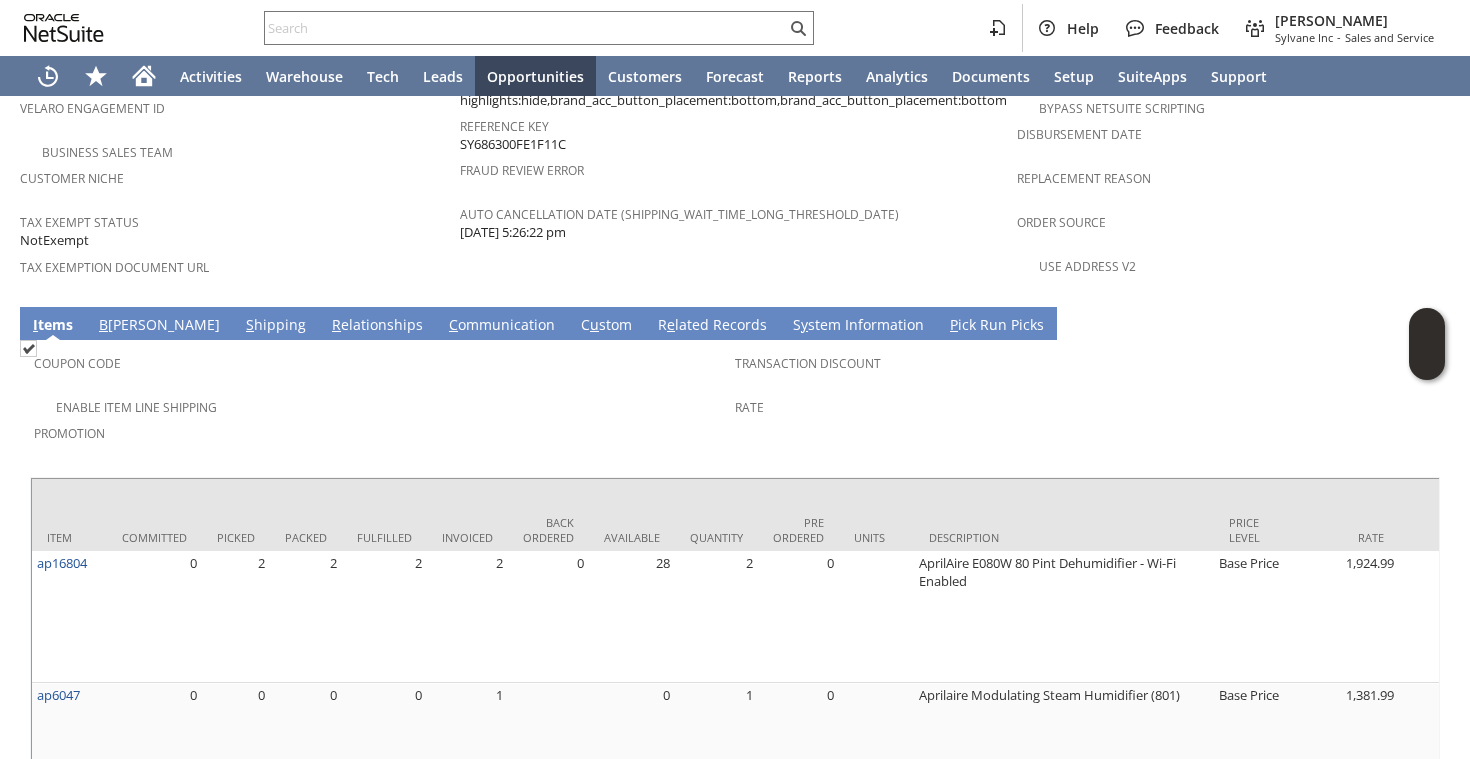 click on "S hipping" at bounding box center (276, 326) 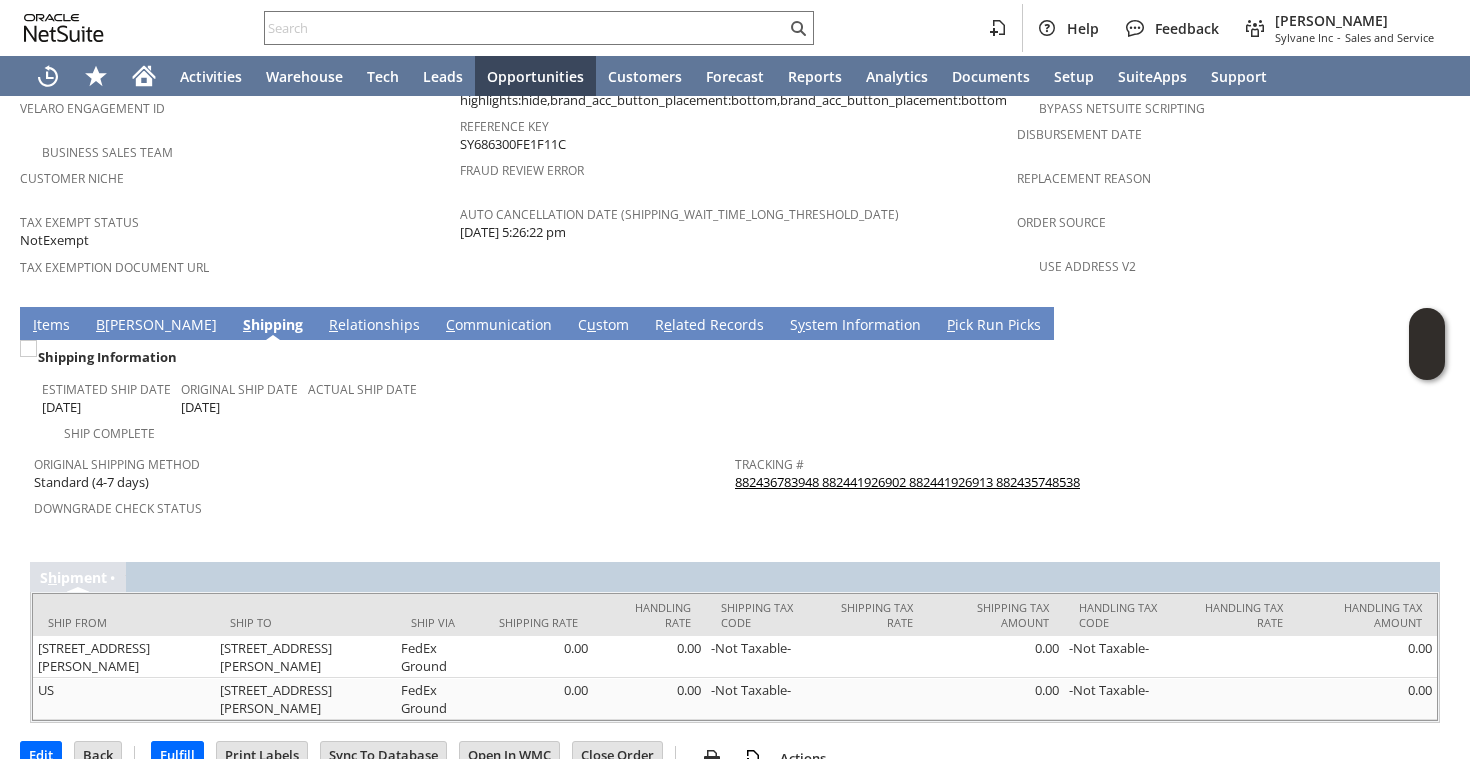 scroll, scrollTop: 1377, scrollLeft: 0, axis: vertical 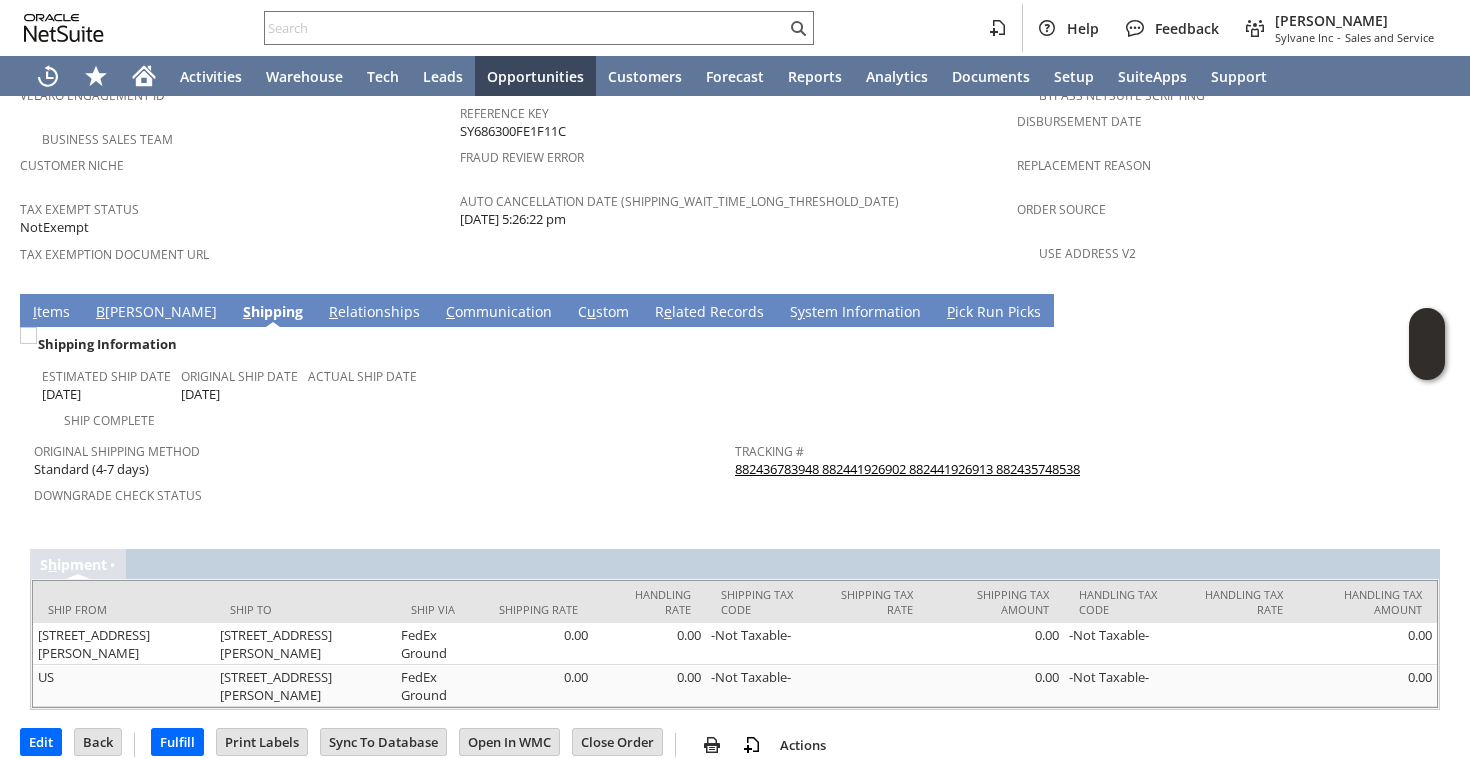 click on "I tems" at bounding box center (51, 313) 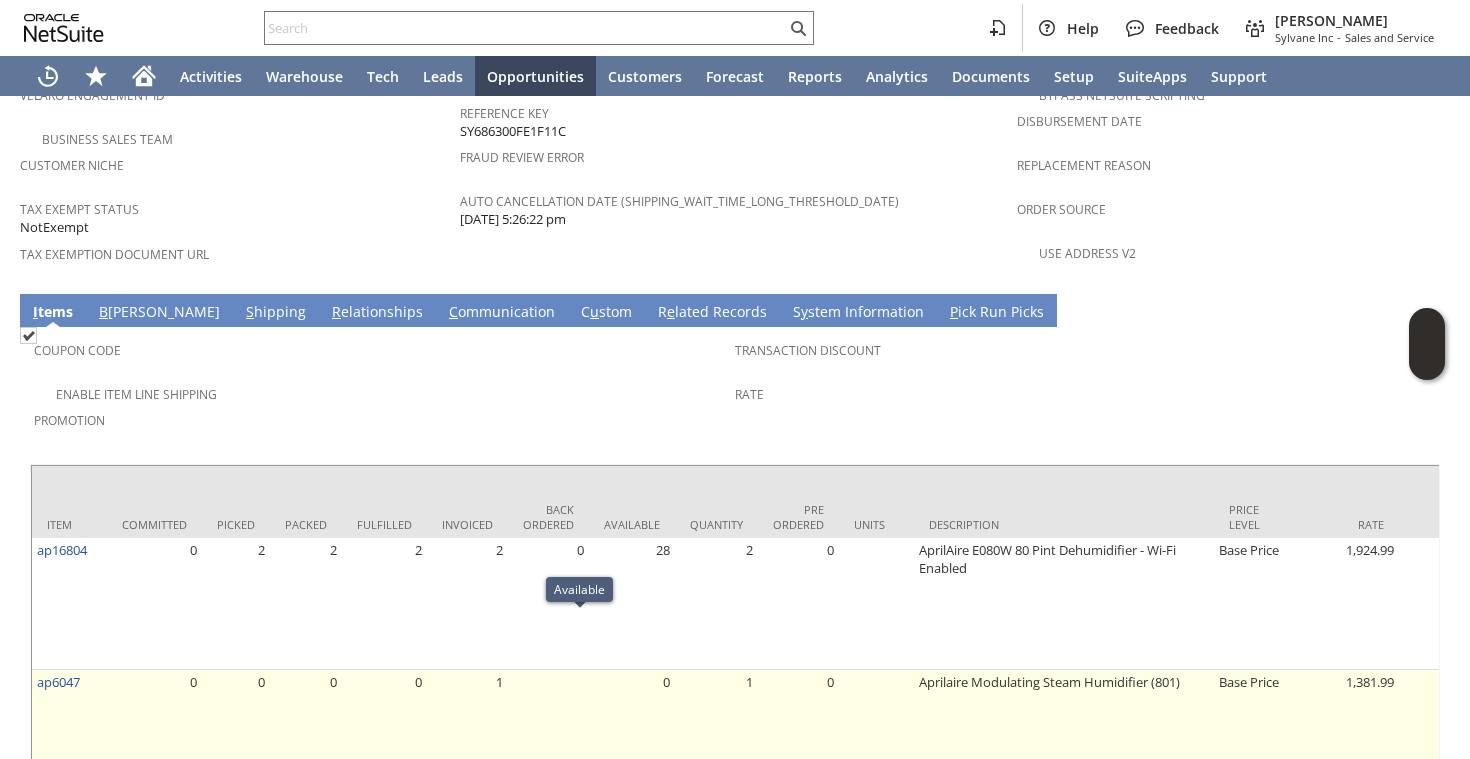 scroll, scrollTop: 0, scrollLeft: 1255, axis: horizontal 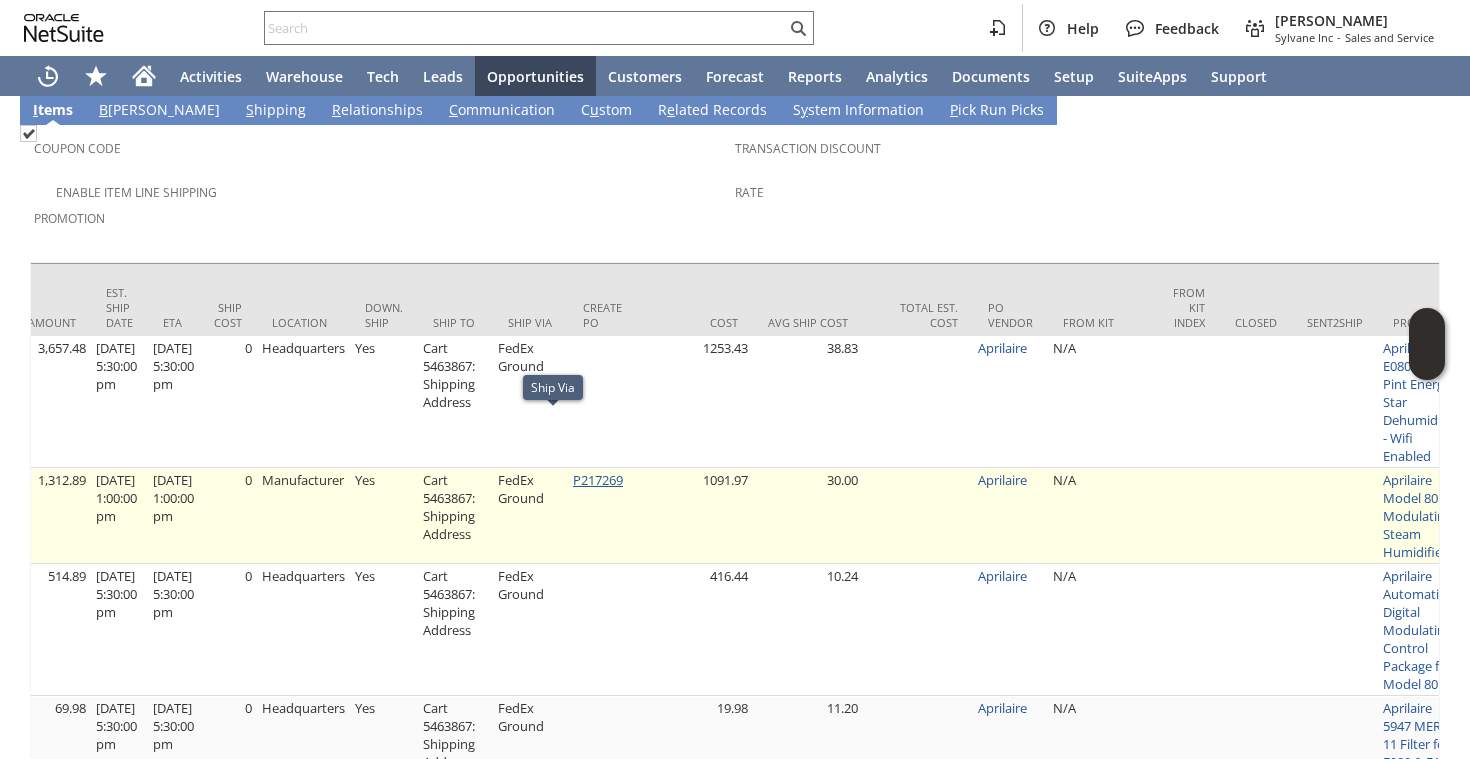 click on "P217269" at bounding box center (598, 480) 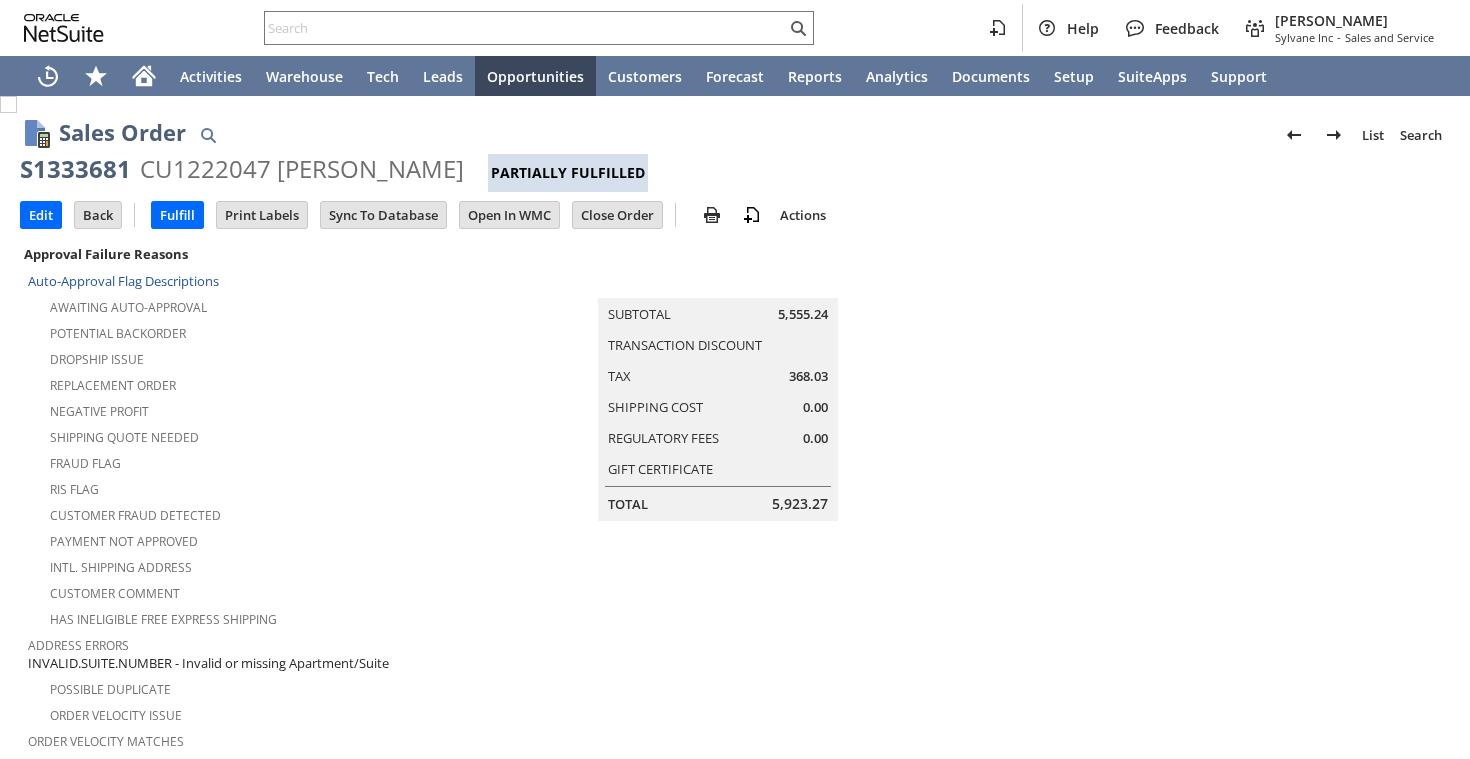 scroll, scrollTop: 0, scrollLeft: 0, axis: both 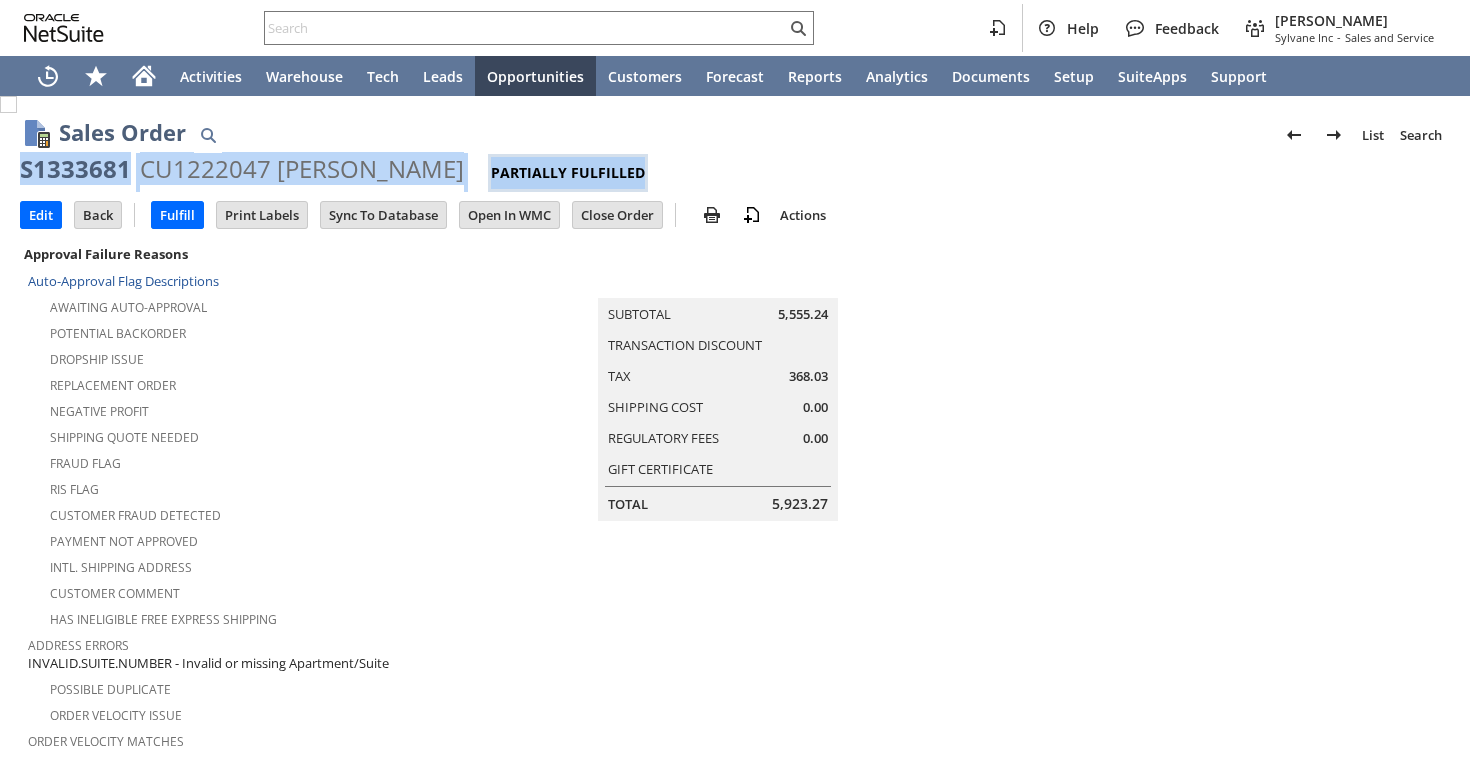 click on "CU1222047 [PERSON_NAME]" at bounding box center (302, 169) 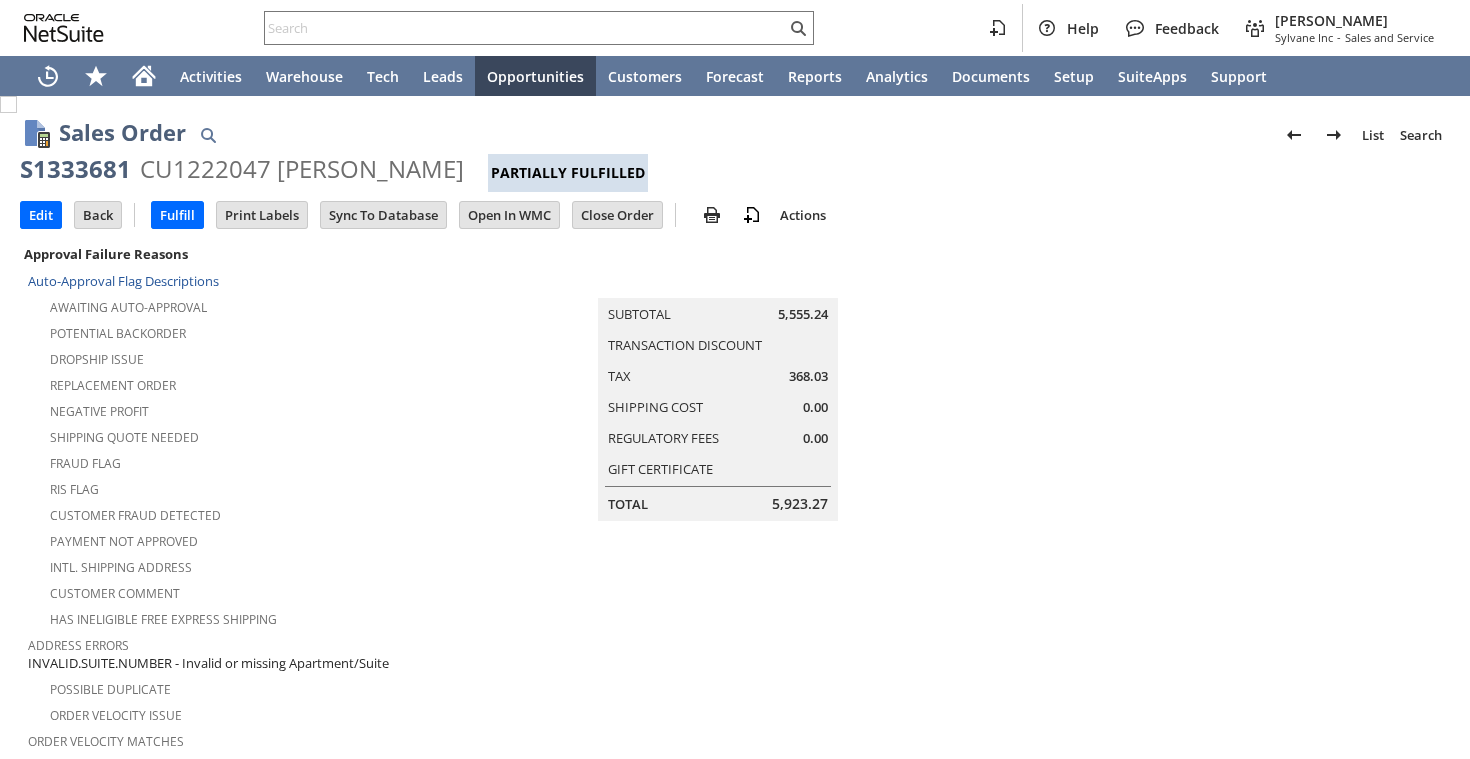 click on "CU1222047 [PERSON_NAME]" at bounding box center [302, 169] 